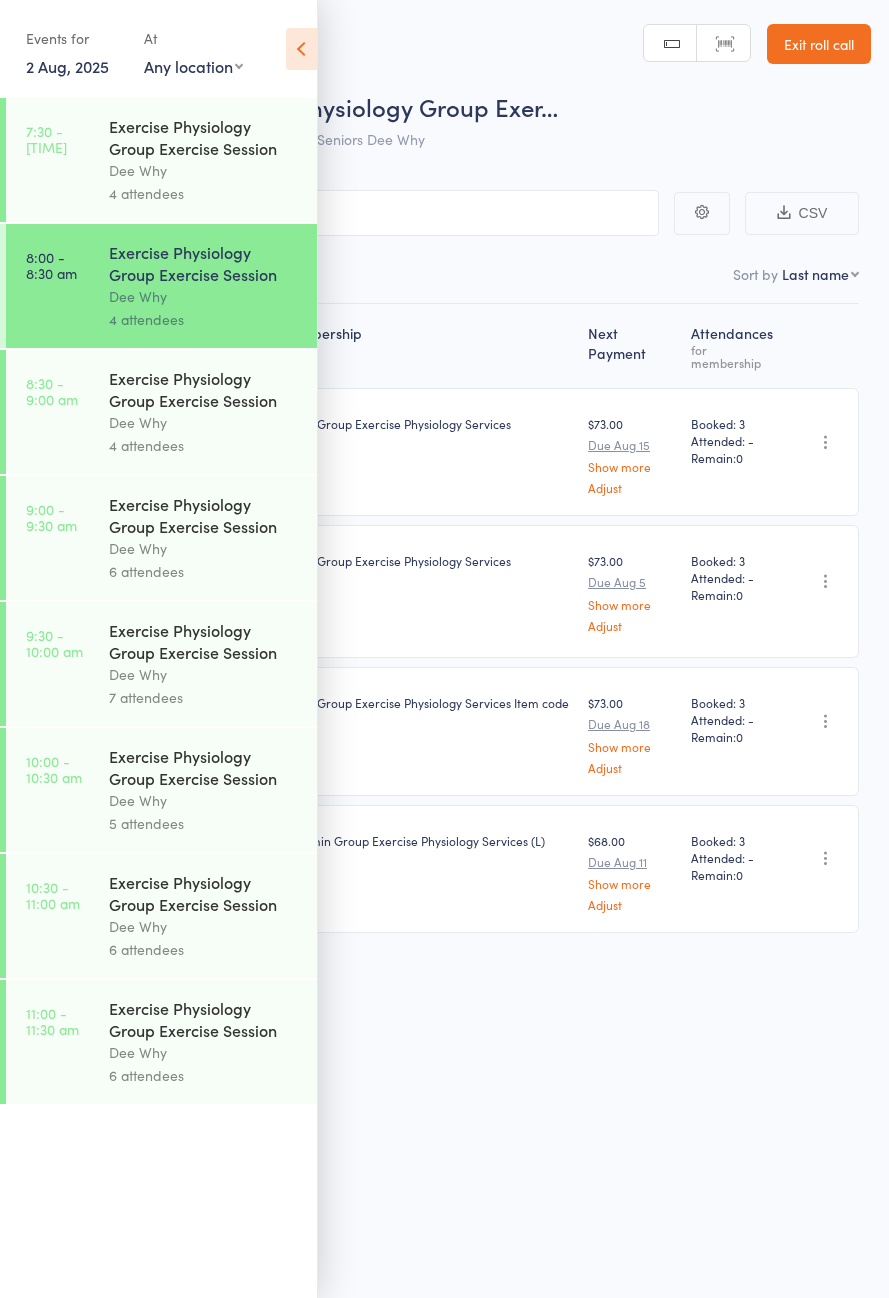 scroll, scrollTop: 0, scrollLeft: 0, axis: both 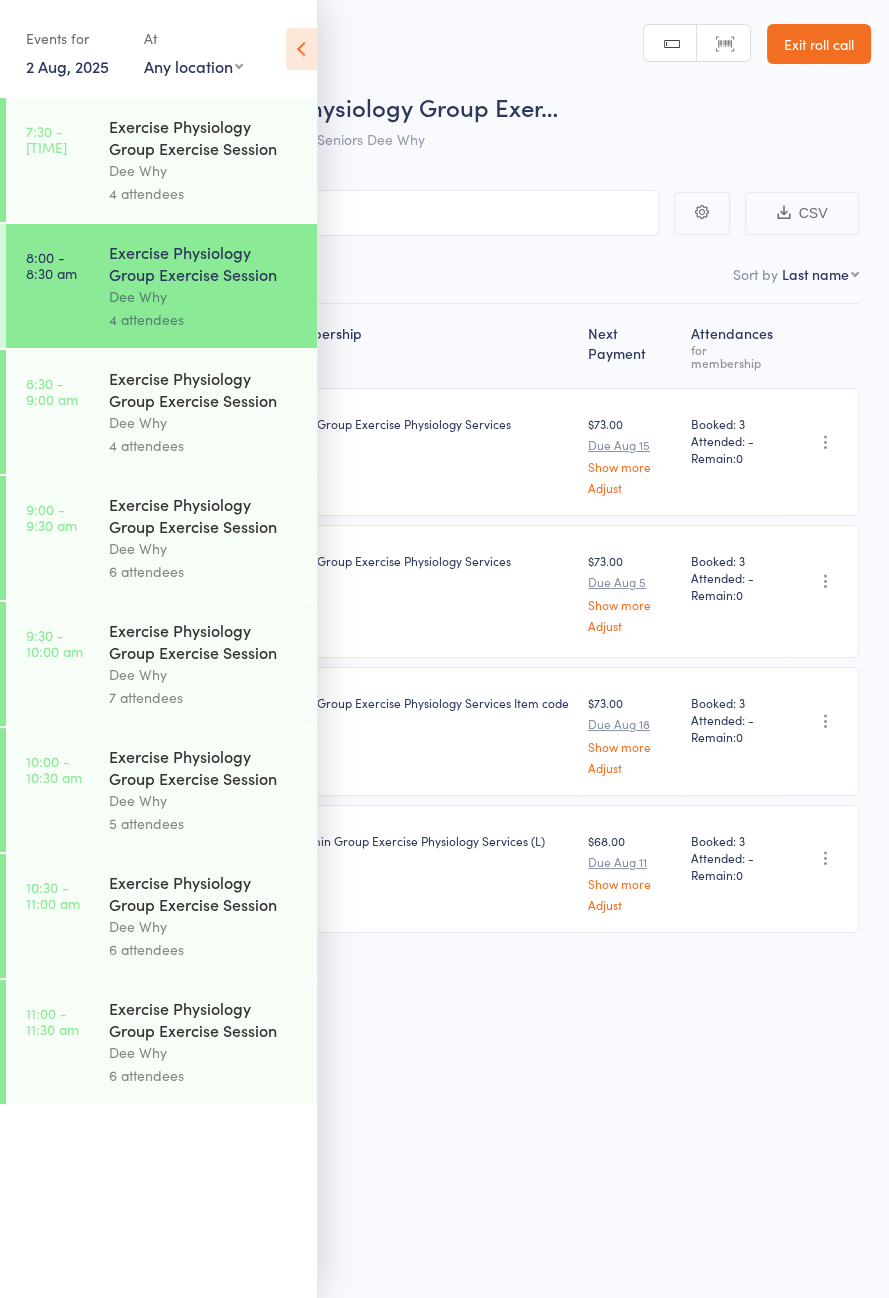 click on "Events for" at bounding box center [75, 38] 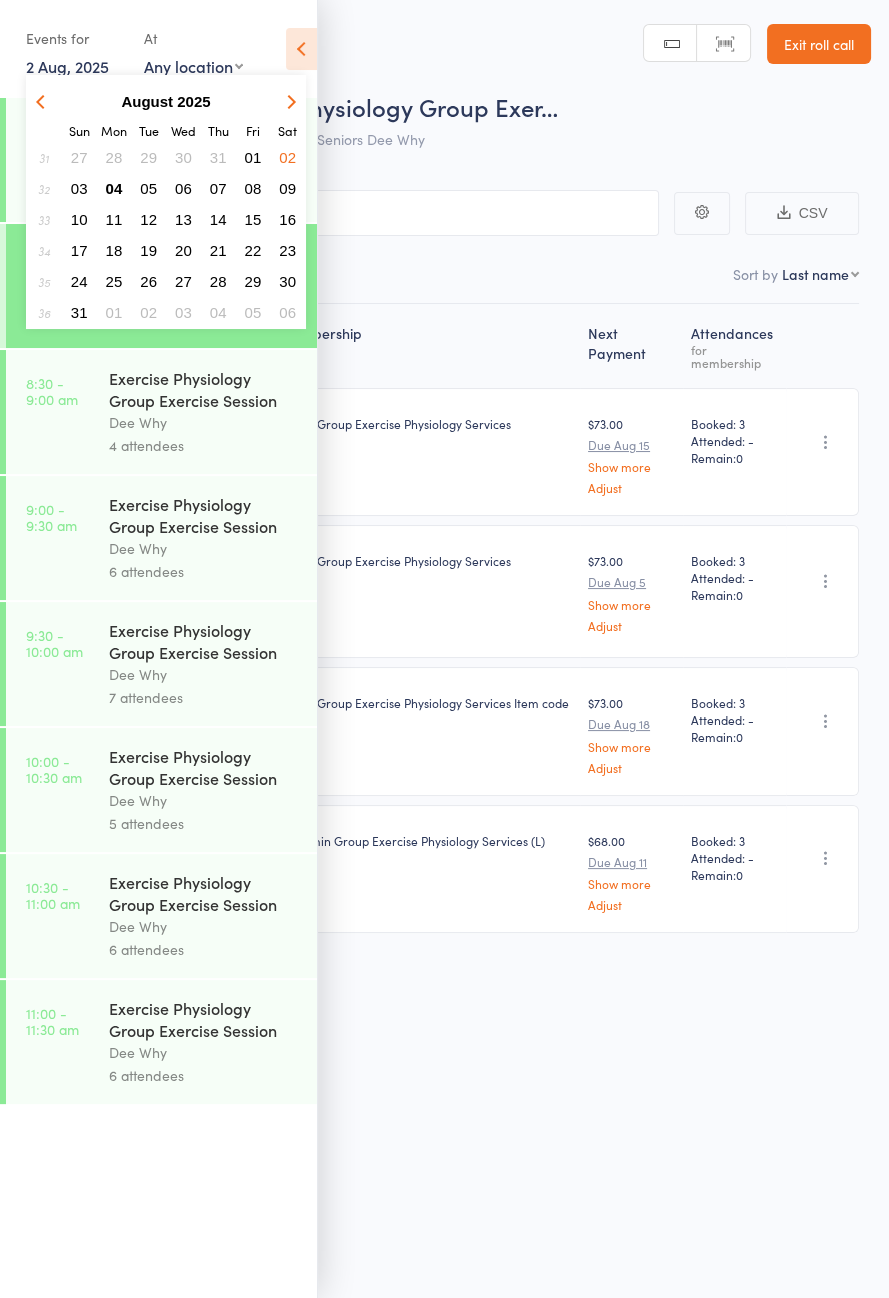 click on "04" at bounding box center [114, 188] 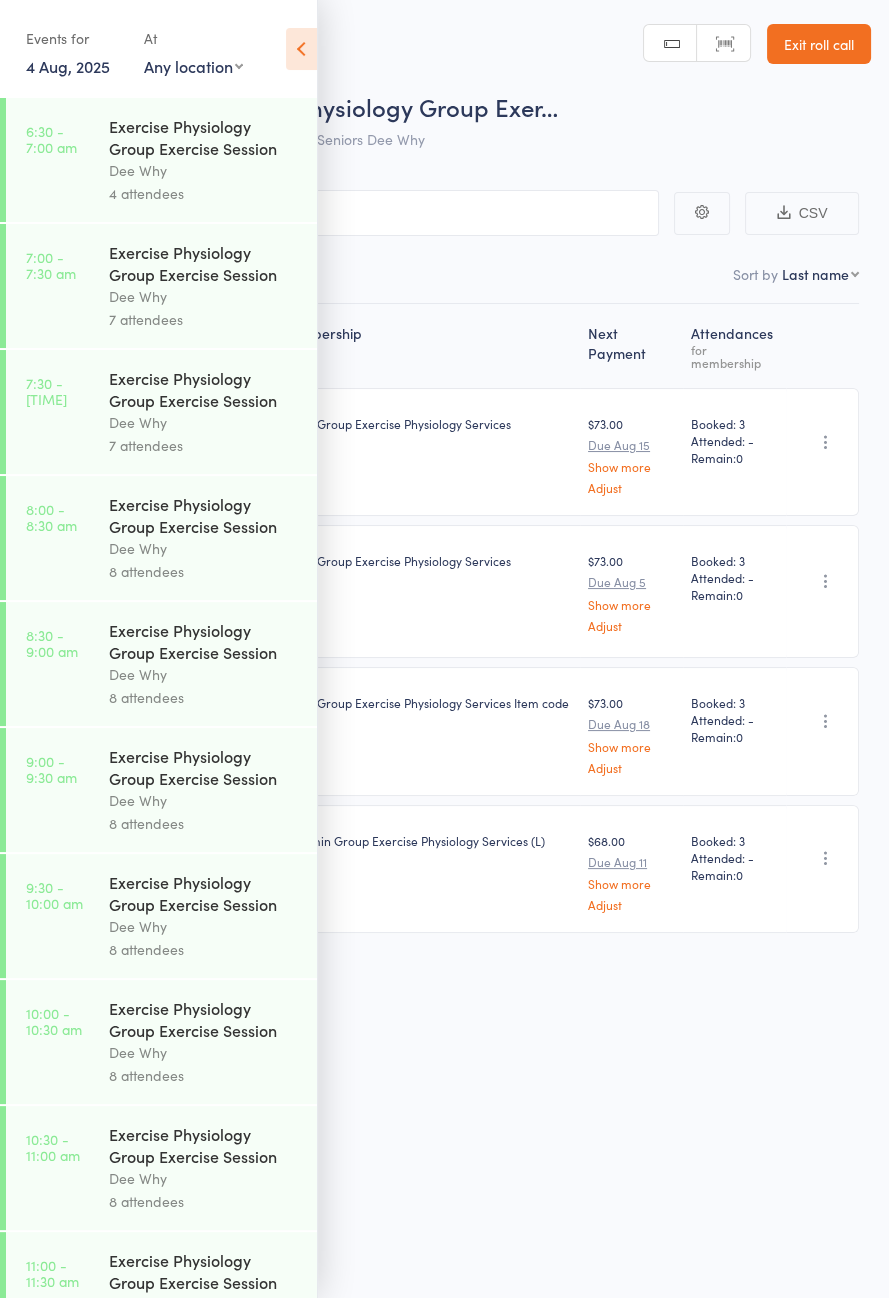 click on "Exercise Physiology Group Exercise Session" at bounding box center (204, 137) 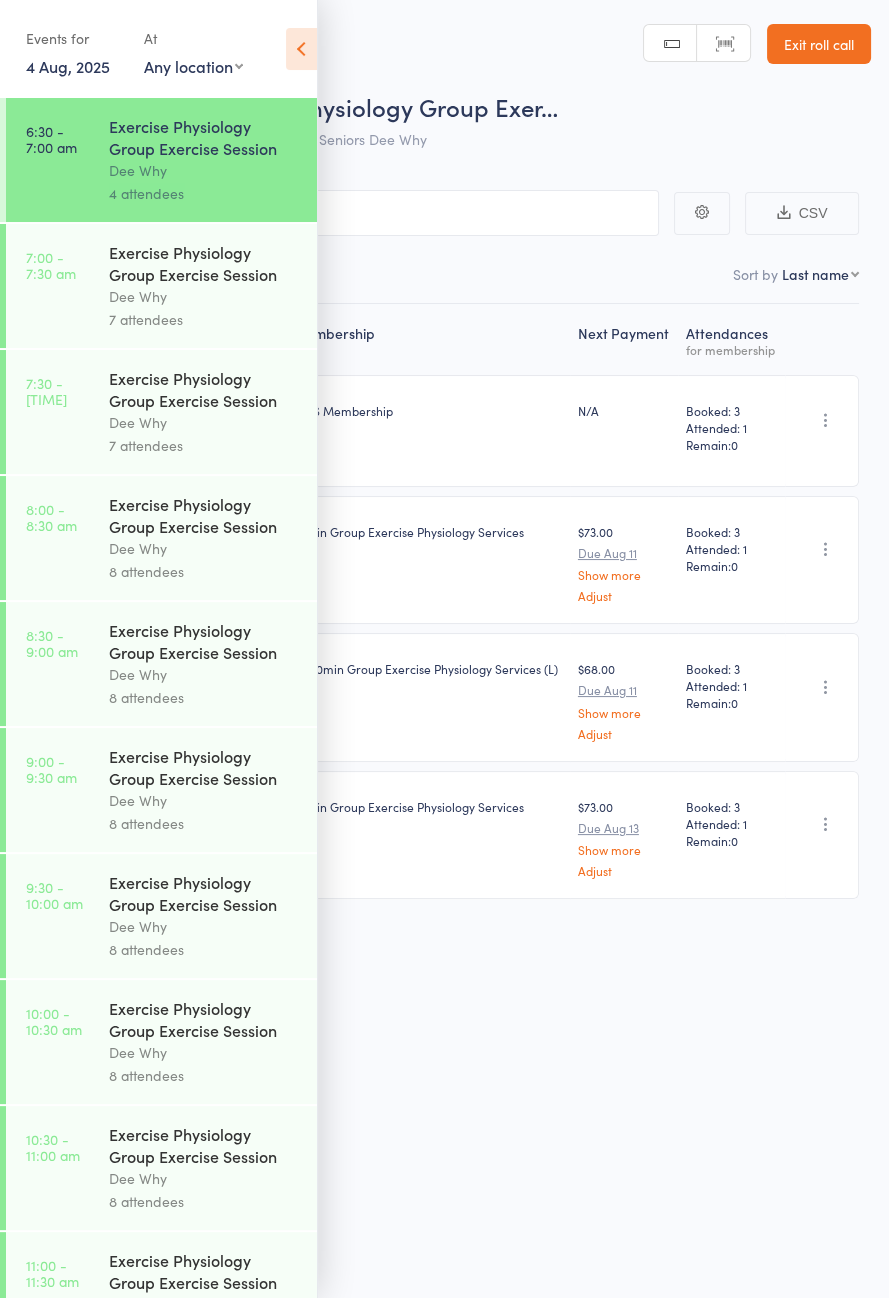 click on "7 attendees" at bounding box center [204, 319] 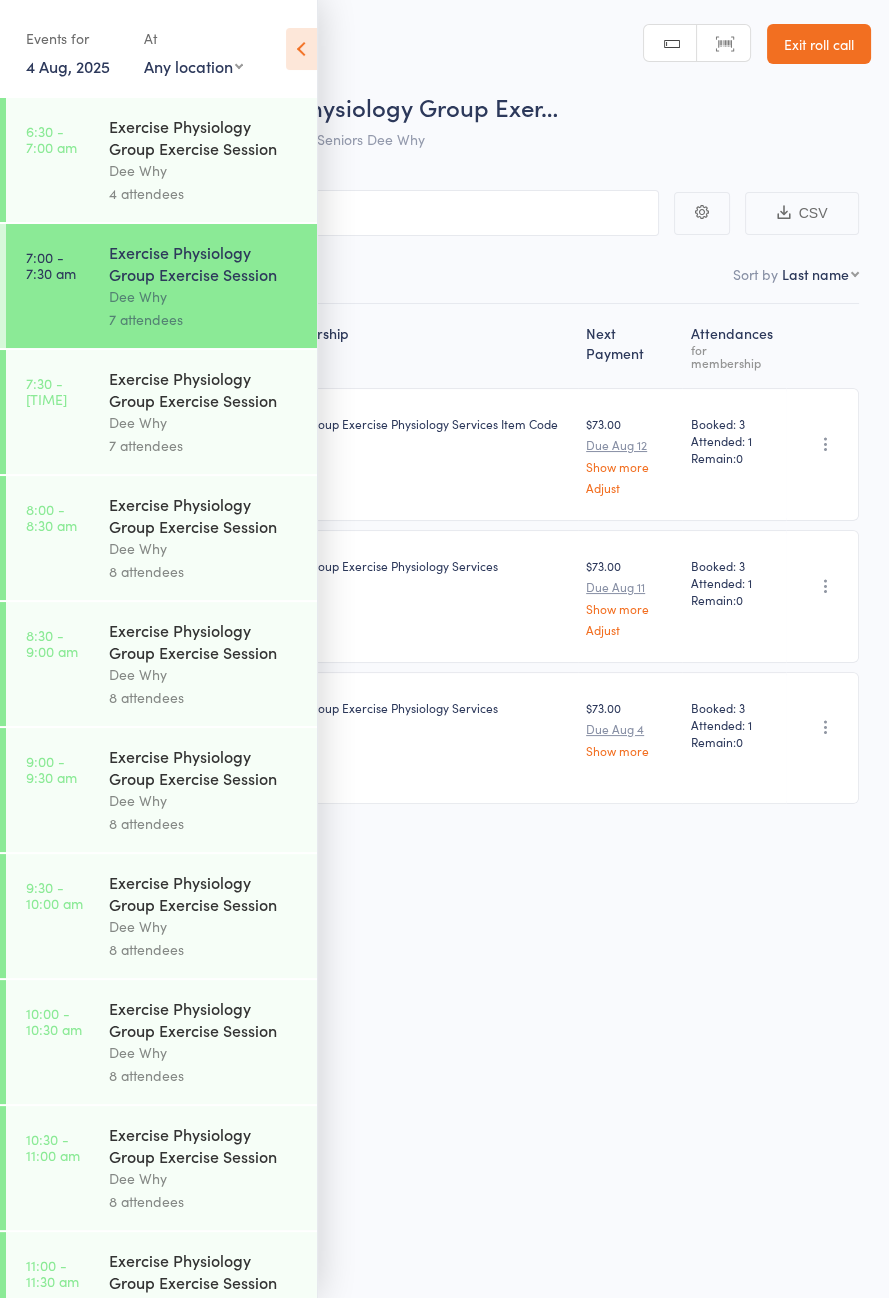 click on "7 attendees" at bounding box center (204, 445) 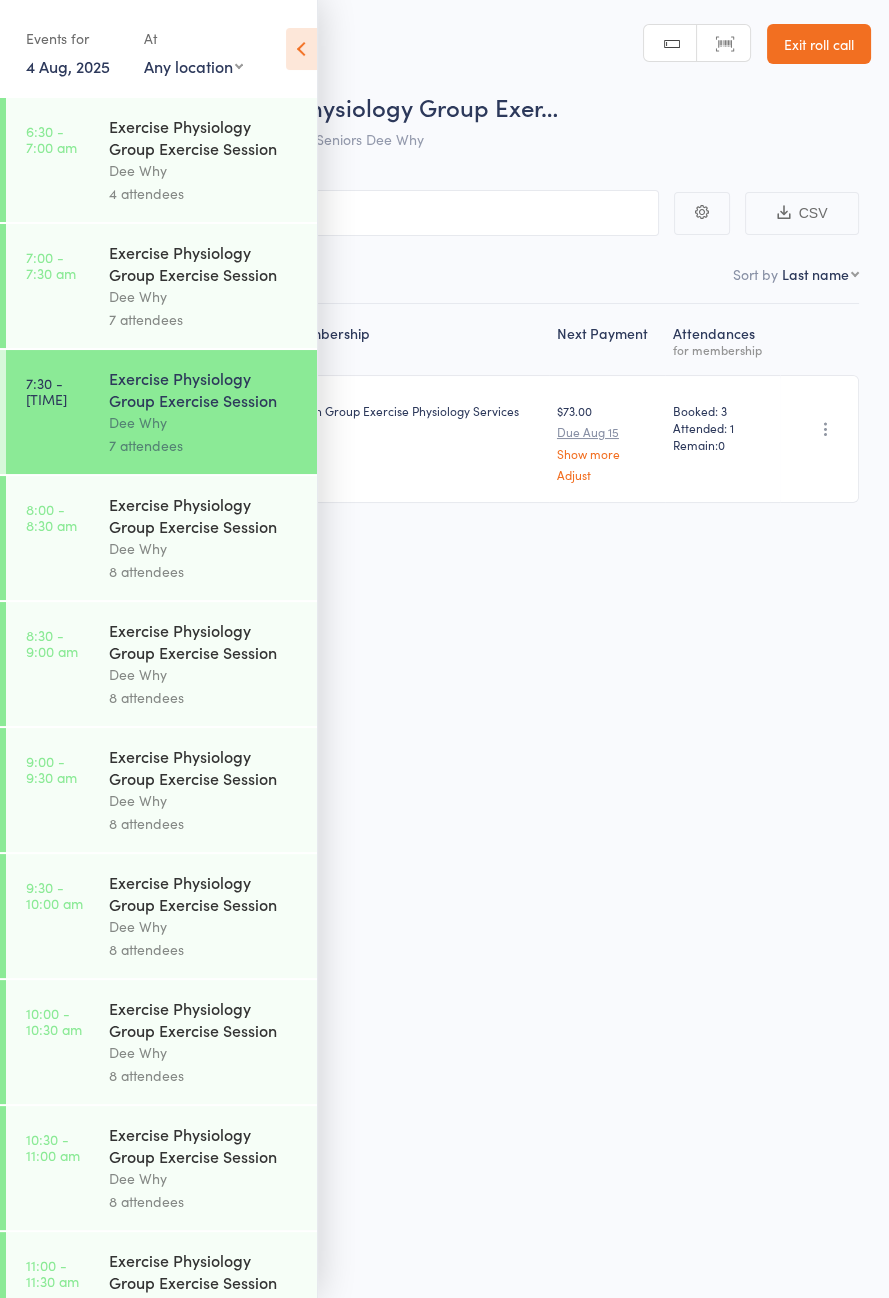 click at bounding box center (301, 49) 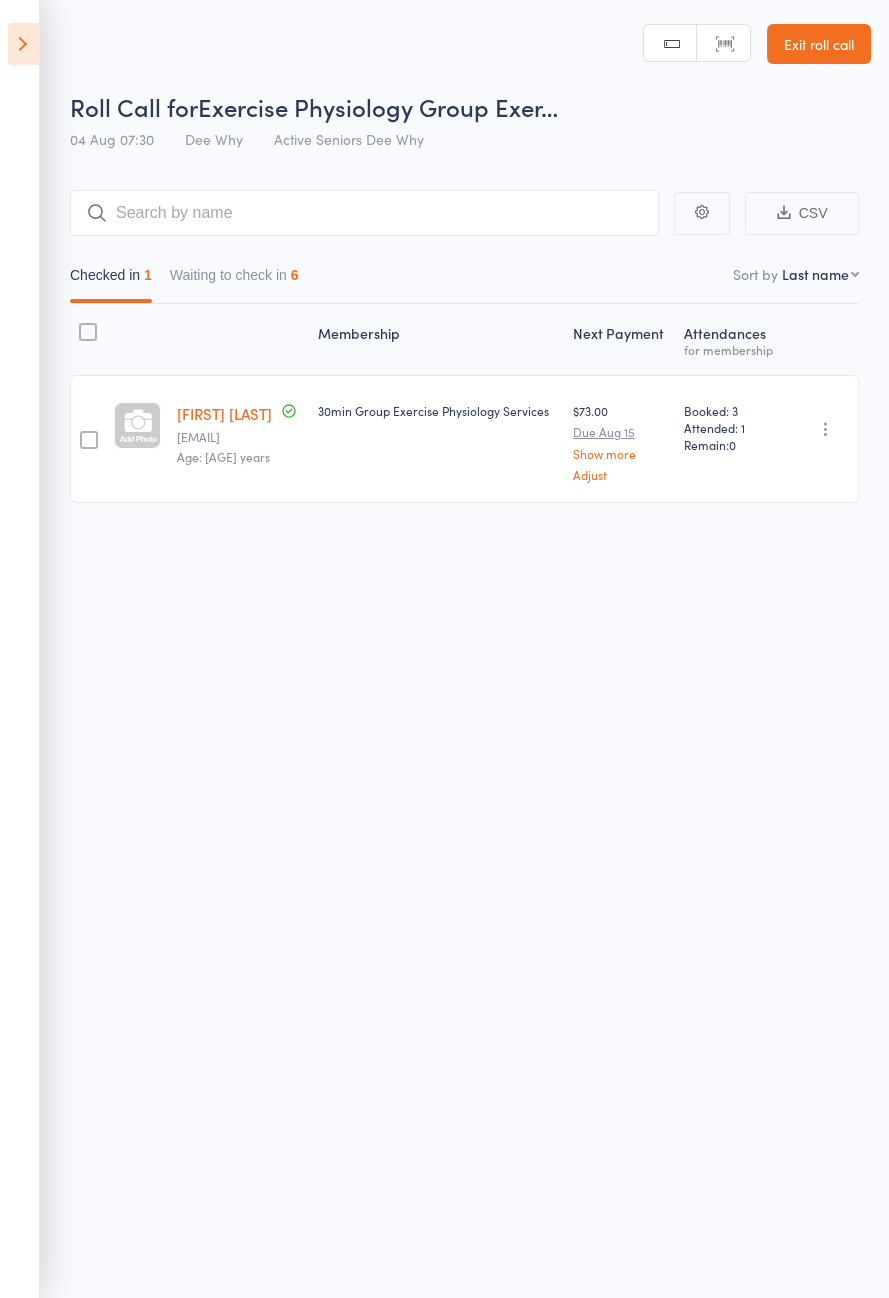 click on "Events for [DATE] [DATE]
[MONTH] [YEAR]
Sun Mon Tue Wed Thu Fri Sat
31
27
28
29
30
31
01
02
32
03
04
05
06
07
08
09
33
10
11
12
13
14
15
16
34
17
18
19
20
21
22
23
35
24
25
26
27
28
29
30" at bounding box center (20, 649) 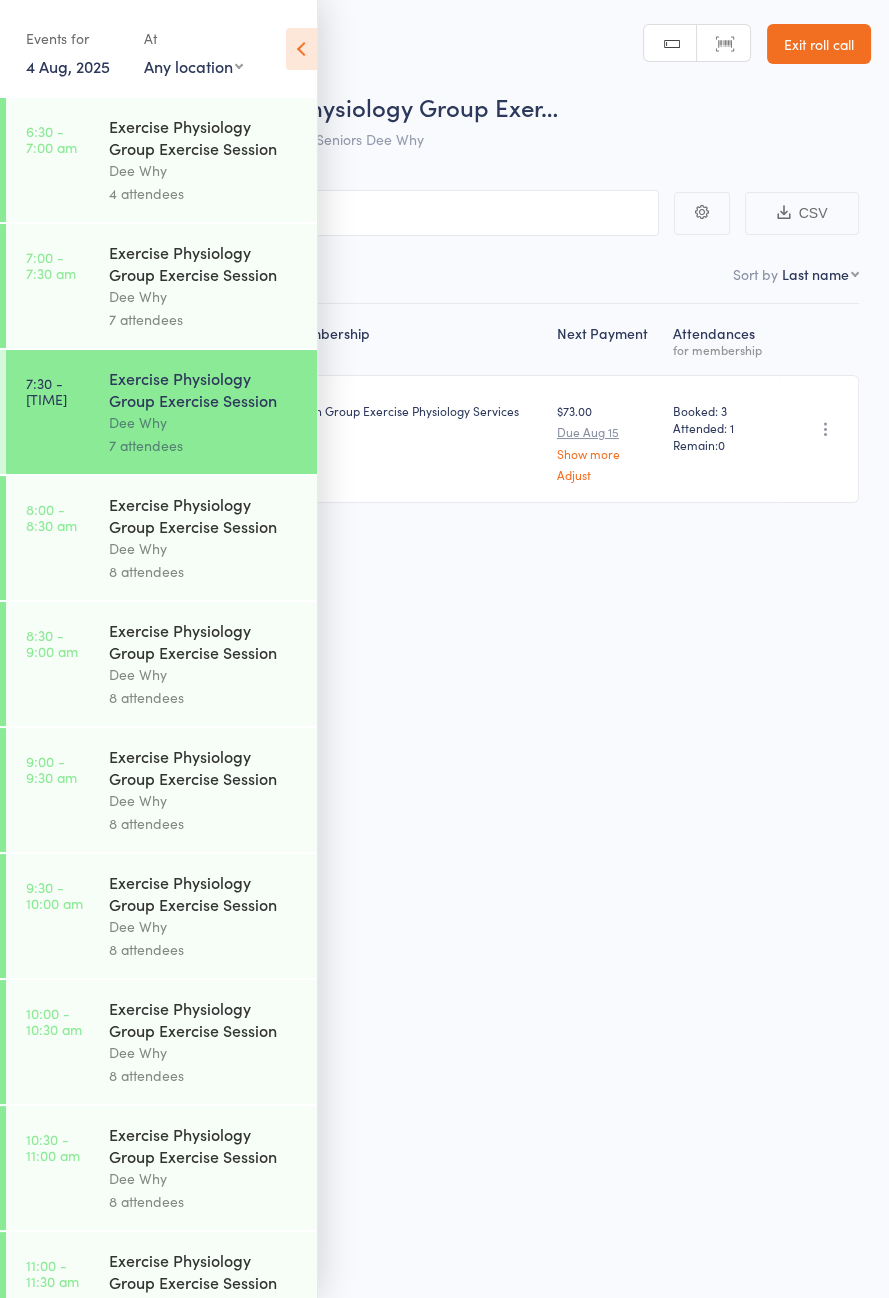 click on "Dee Why" at bounding box center [204, 296] 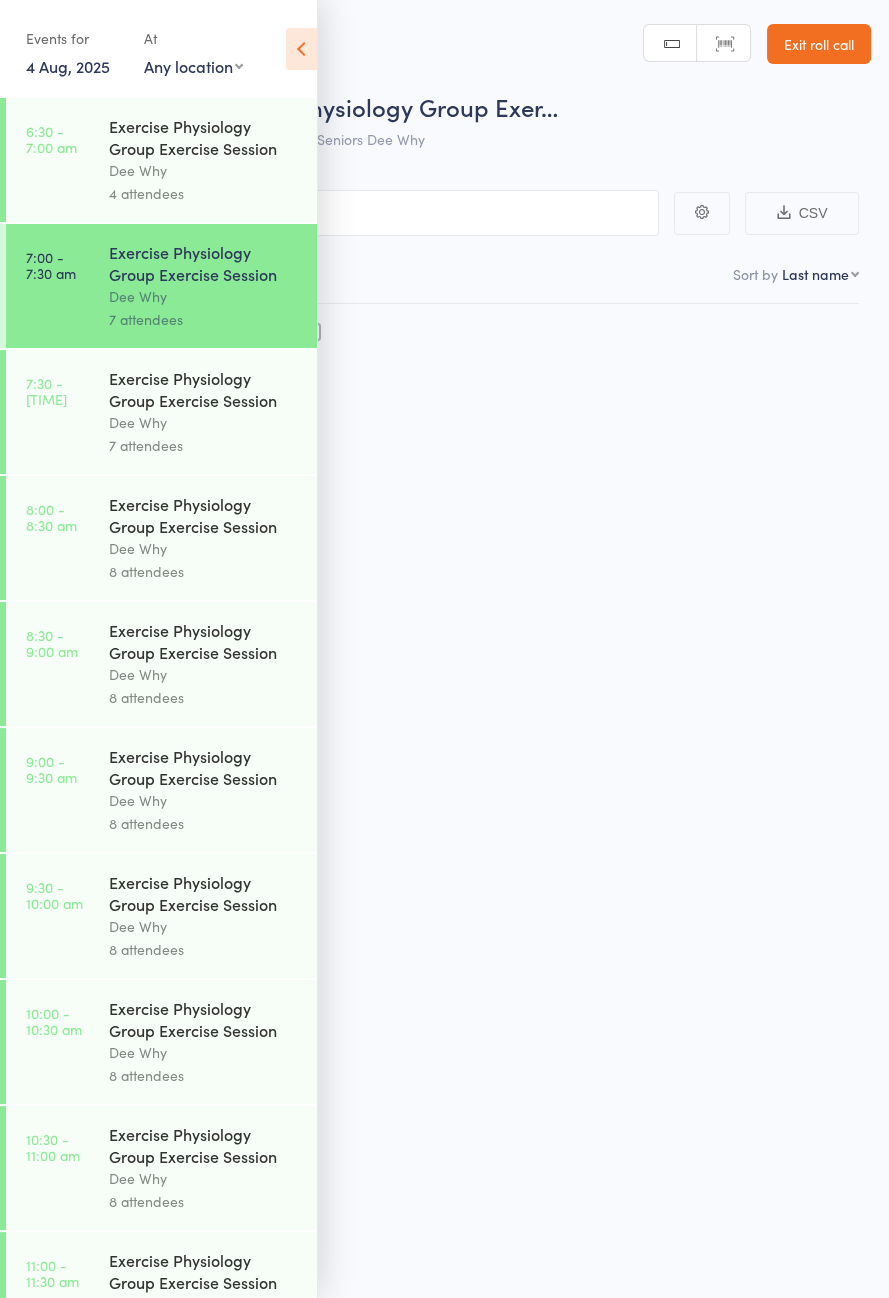 click at bounding box center (301, 49) 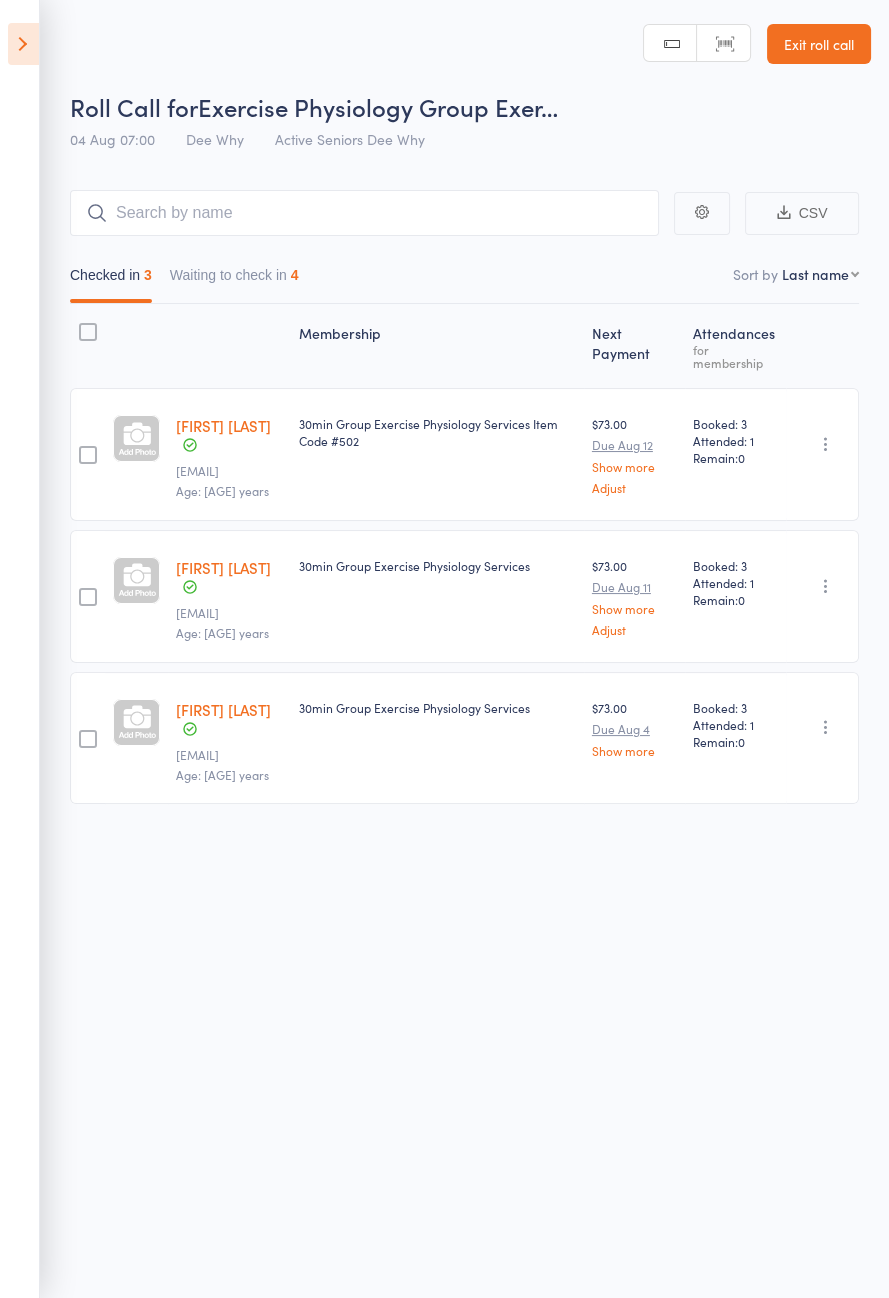 click on "Waiting to check in  4" at bounding box center [234, 280] 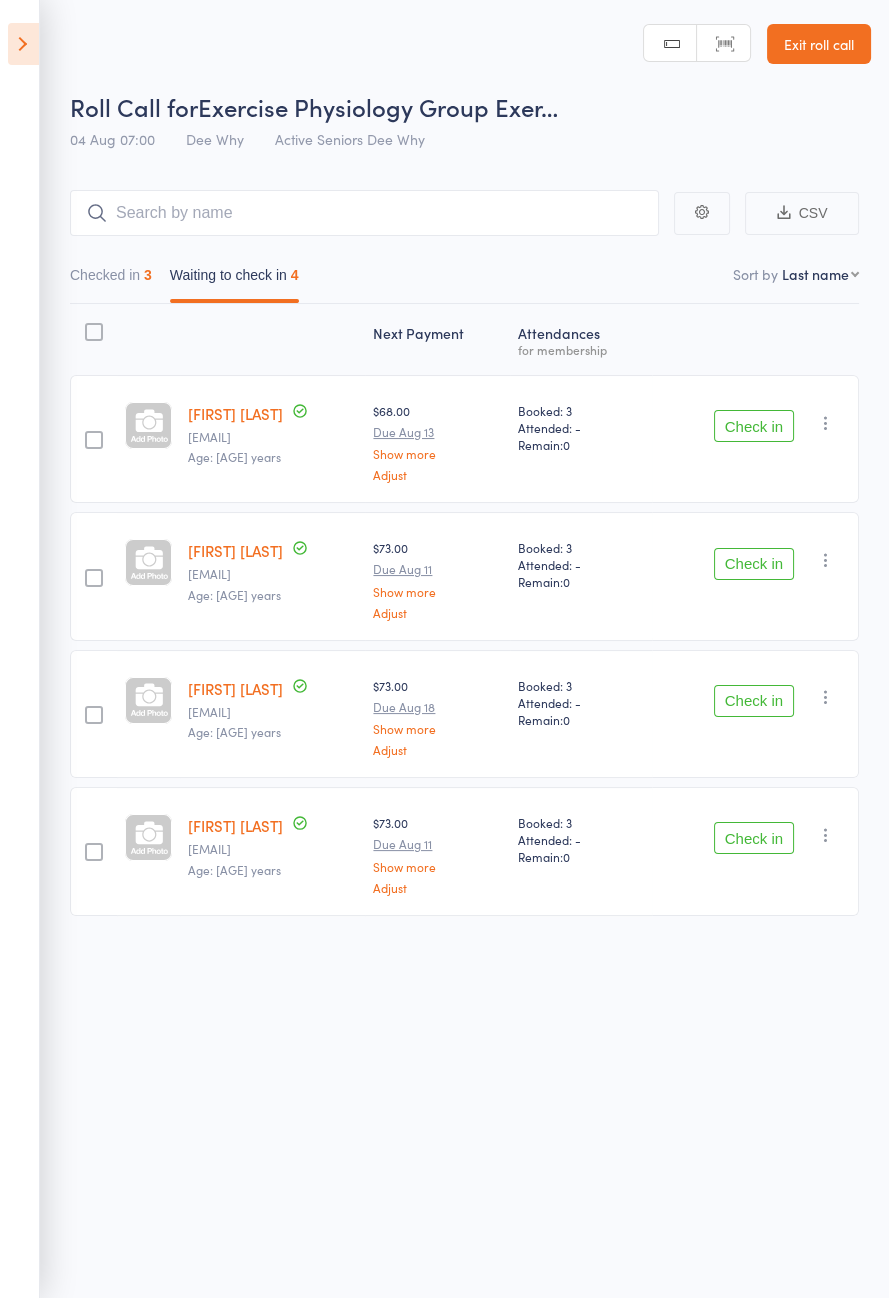 click on "Check in" at bounding box center (754, 426) 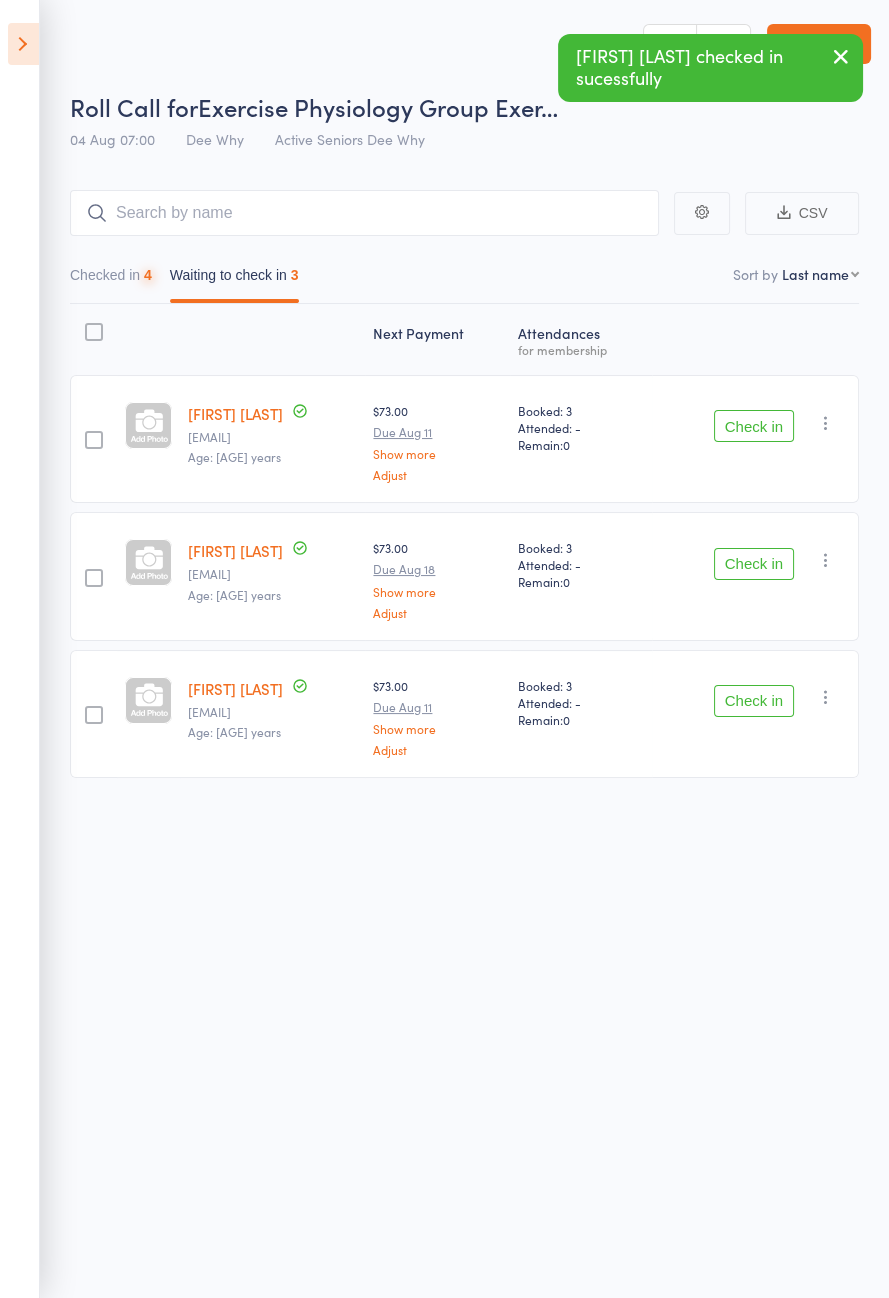 click on "Check in" at bounding box center (754, 426) 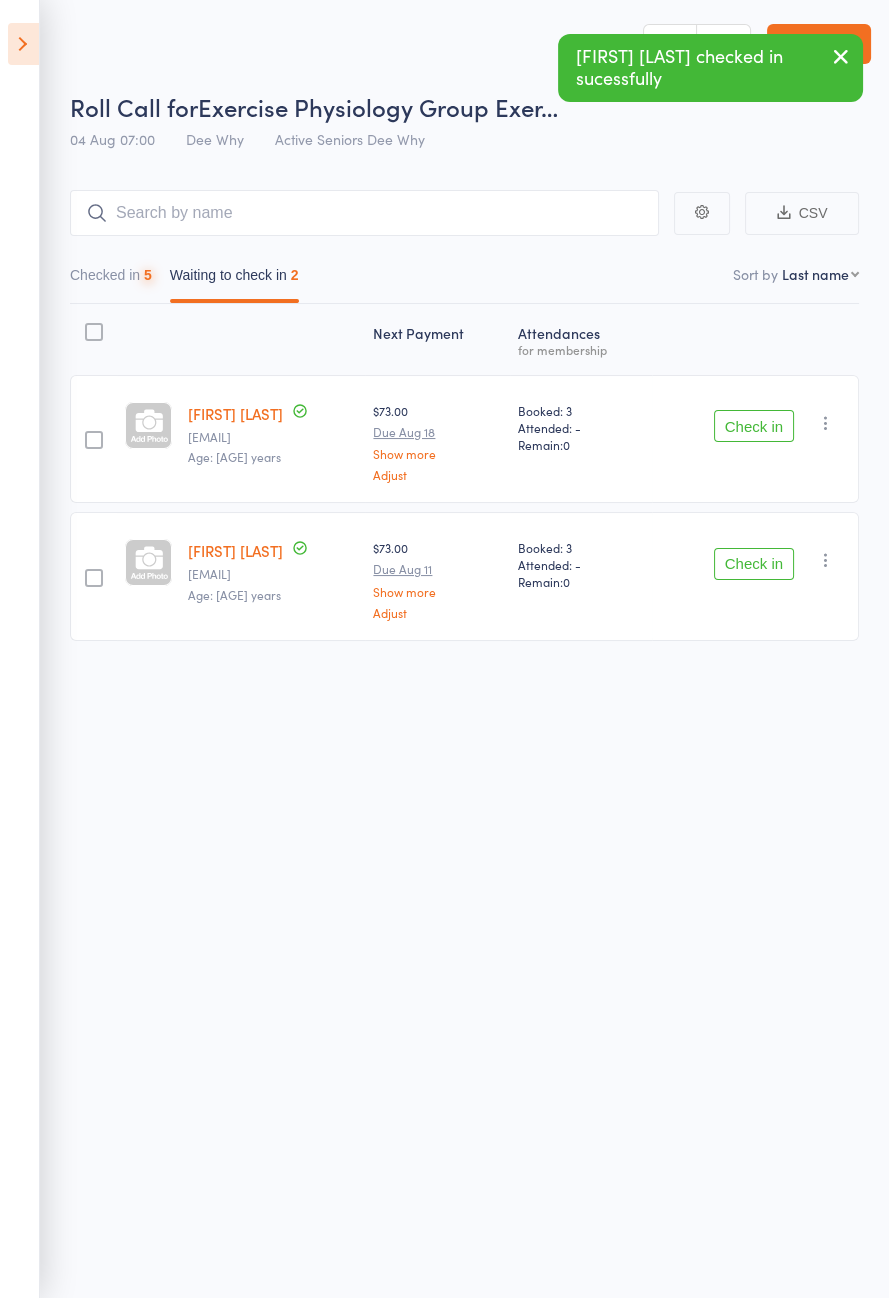 click on "Check in" at bounding box center (754, 426) 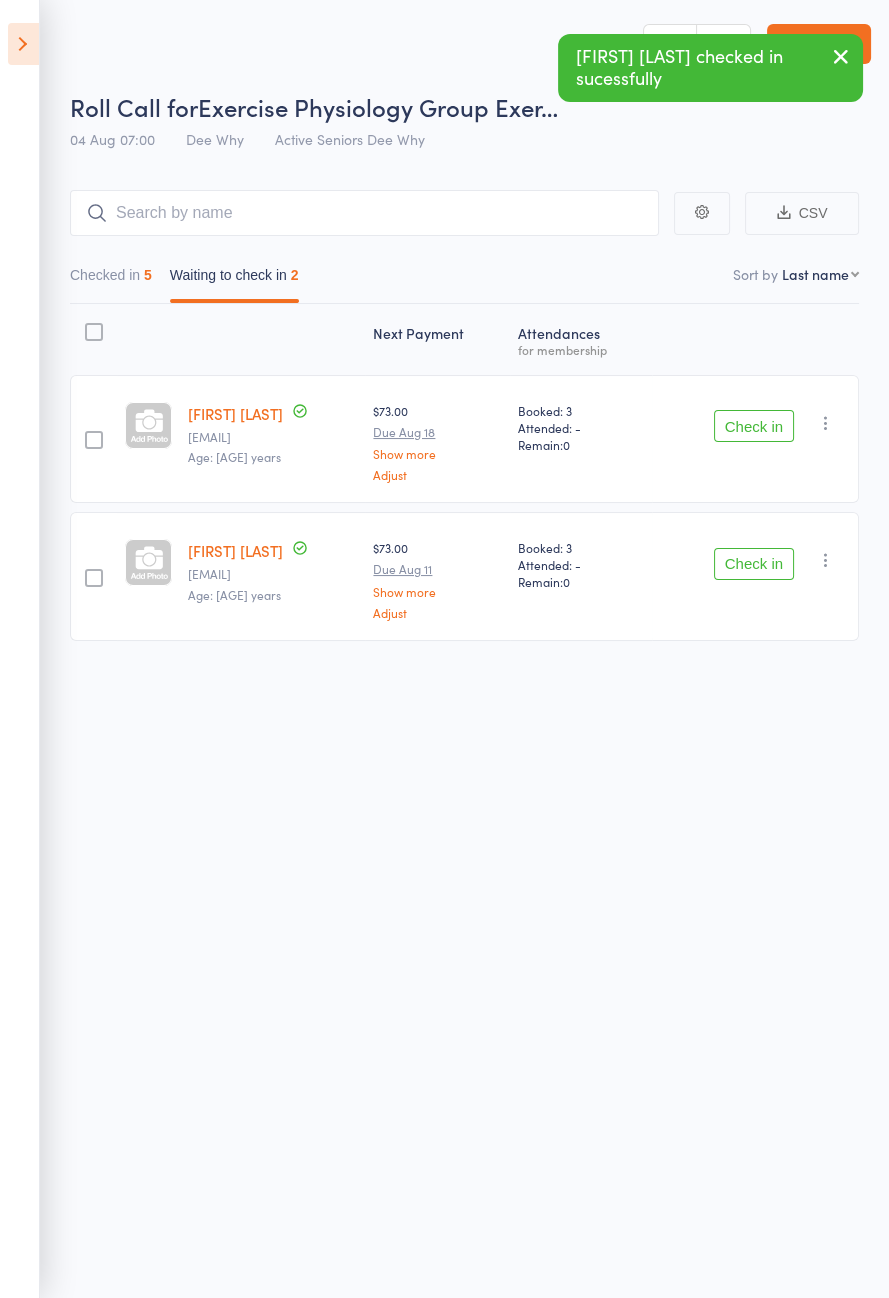 click on "Check in" at bounding box center [754, 564] 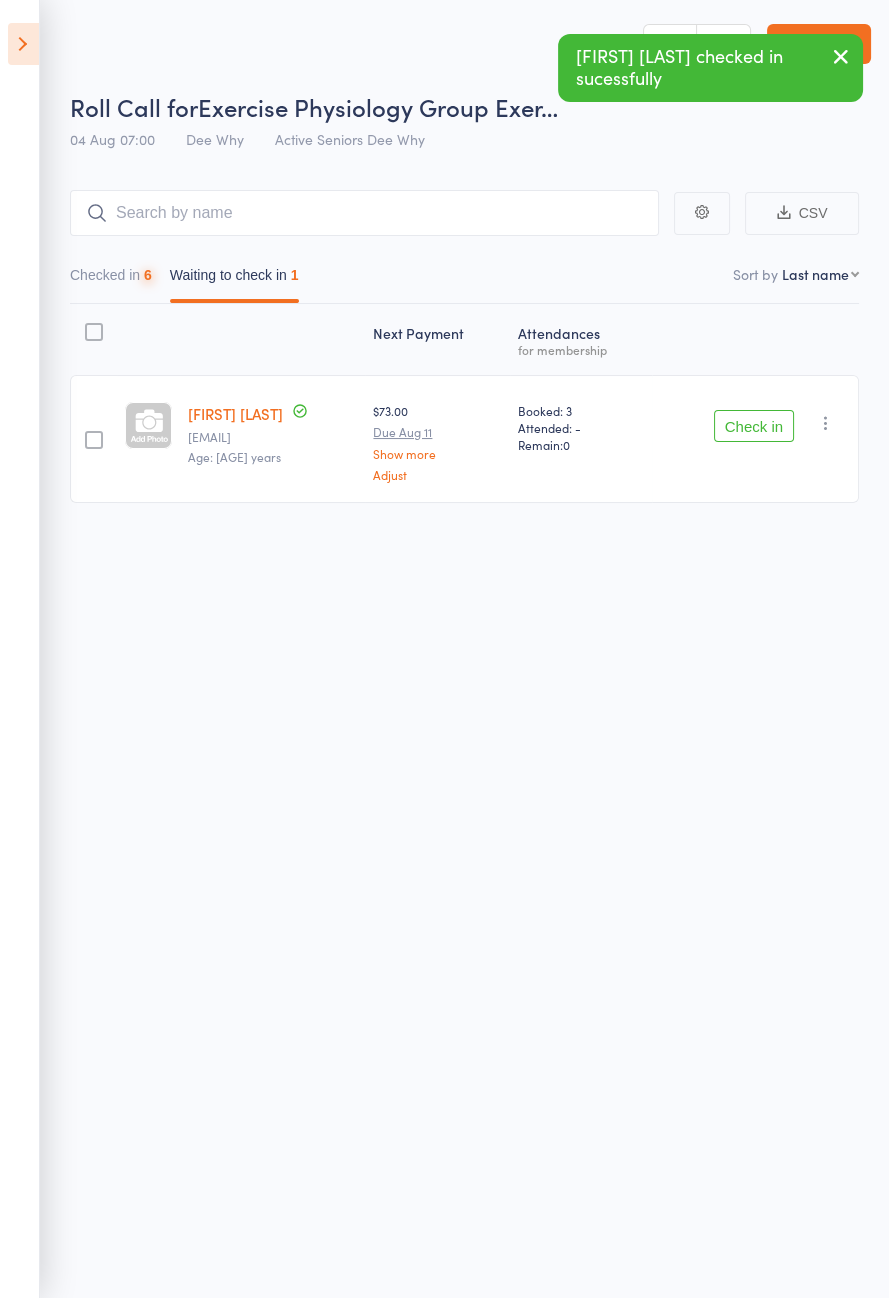 click on "Check in" at bounding box center [754, 426] 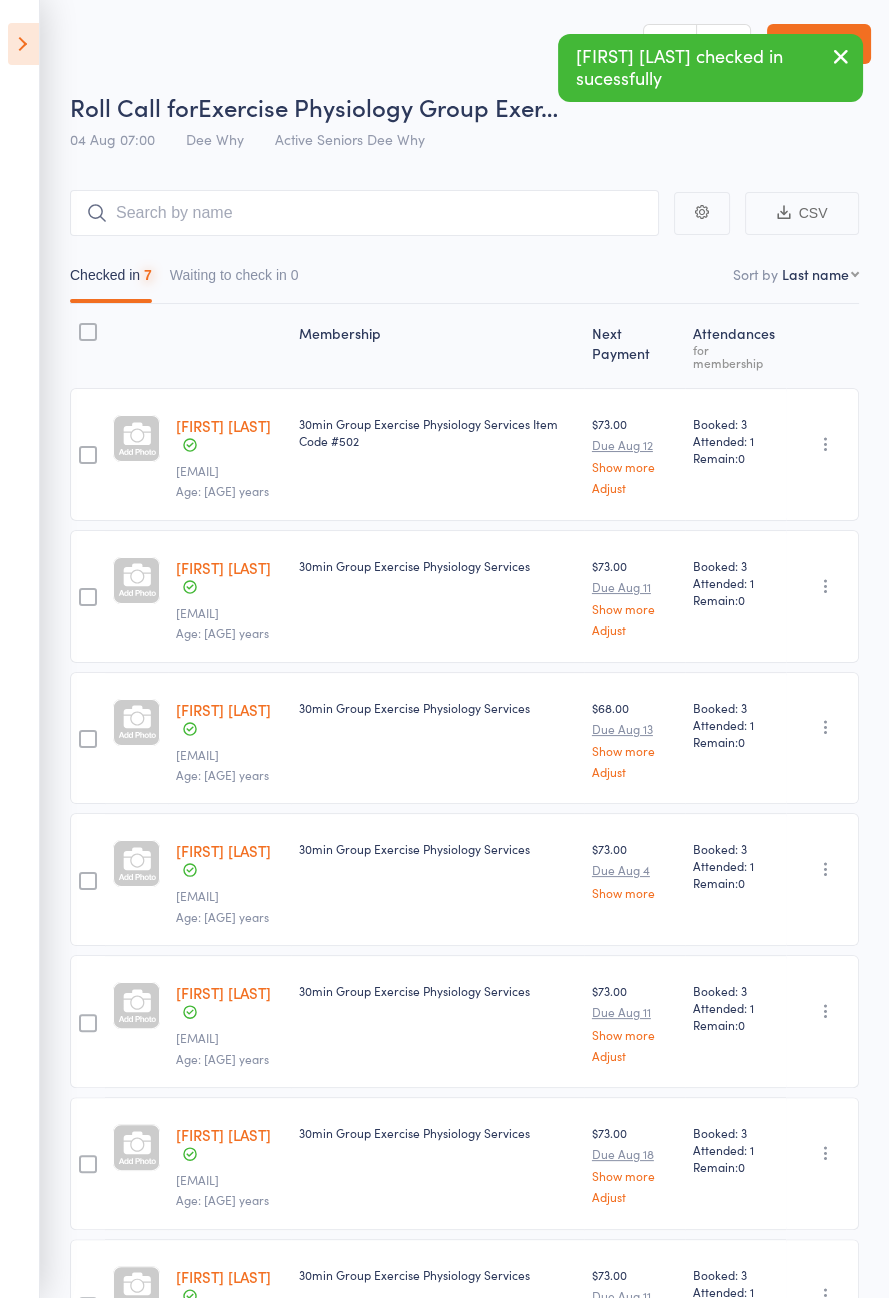 click on "Booked: 3" at bounding box center (735, 423) 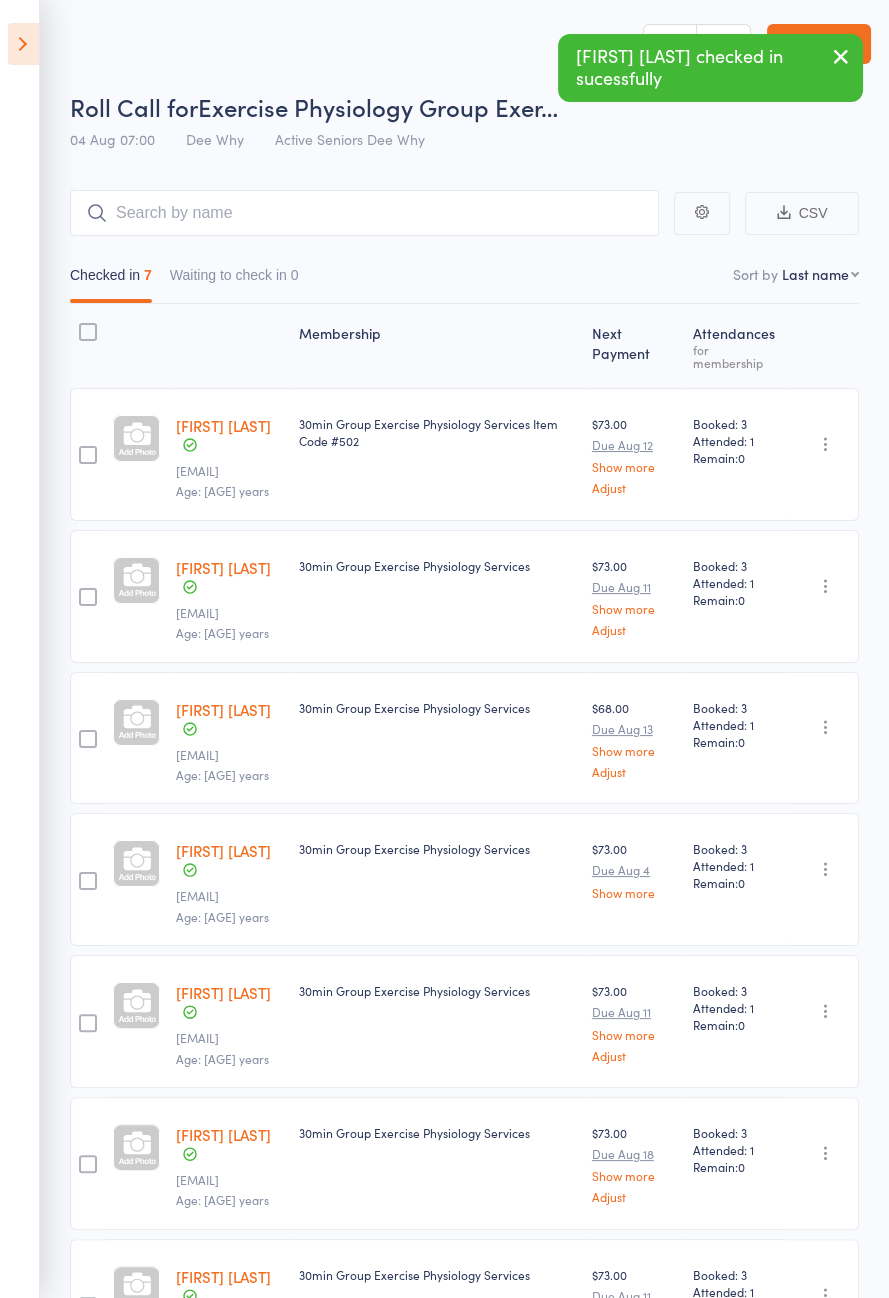 click on "Events for [DATE] [DATE]
[MONTH] [YEAR]
Sun Mon Tue Wed Thu Fri Sat
31
27
28
29
30
31
01
02
32
03
04
05
06
07
08
09
33
10
11
12
13
14
15
16
34
17
18
19
20
21
22
23
35
24
25
26
27
28
29
30" at bounding box center (20, 649) 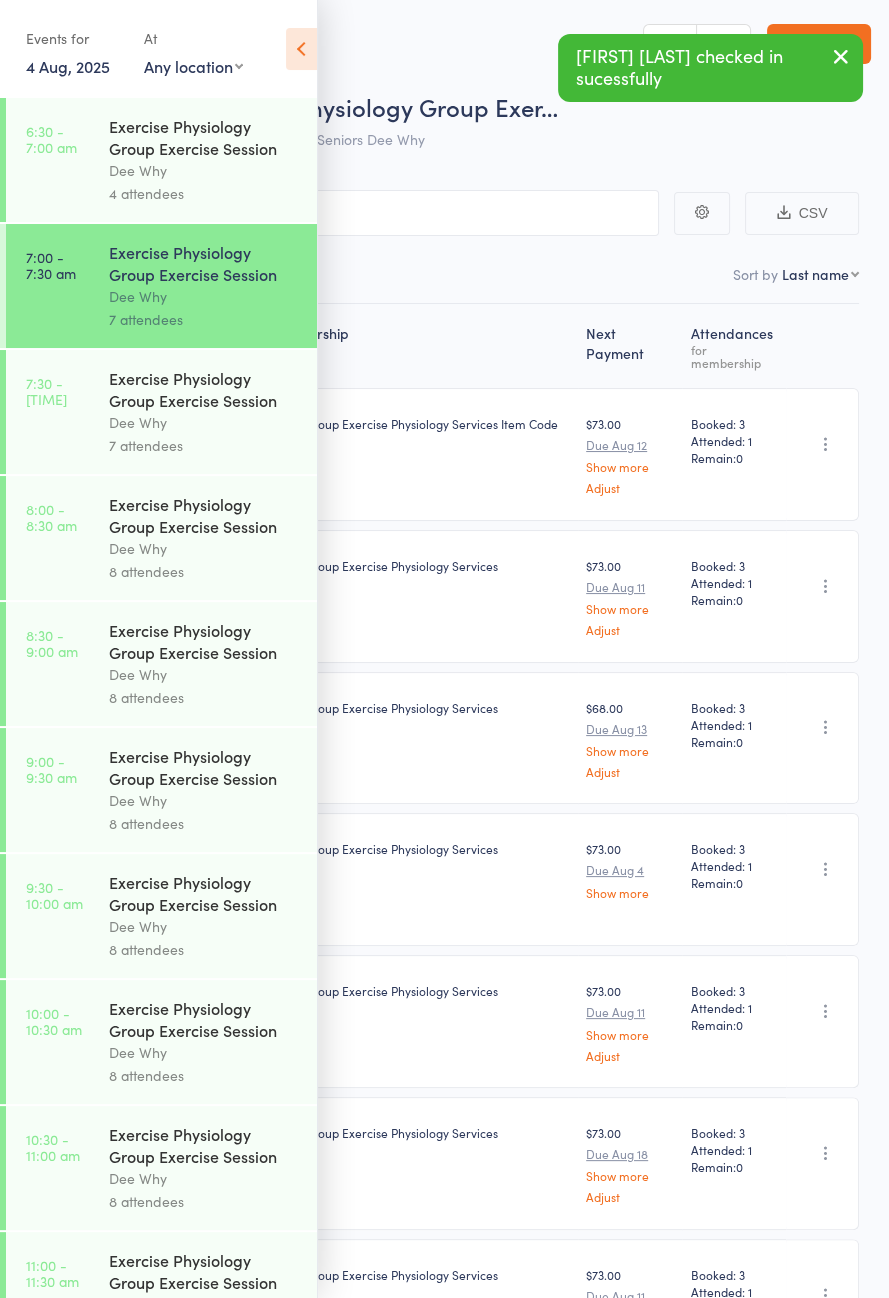 click on "[TIME] - [TIME] [GENERAL] [GENERAL] [GENERAL] [GENERAL] [GENERAL] [NUMBER] [GENERAL]" at bounding box center (161, 412) 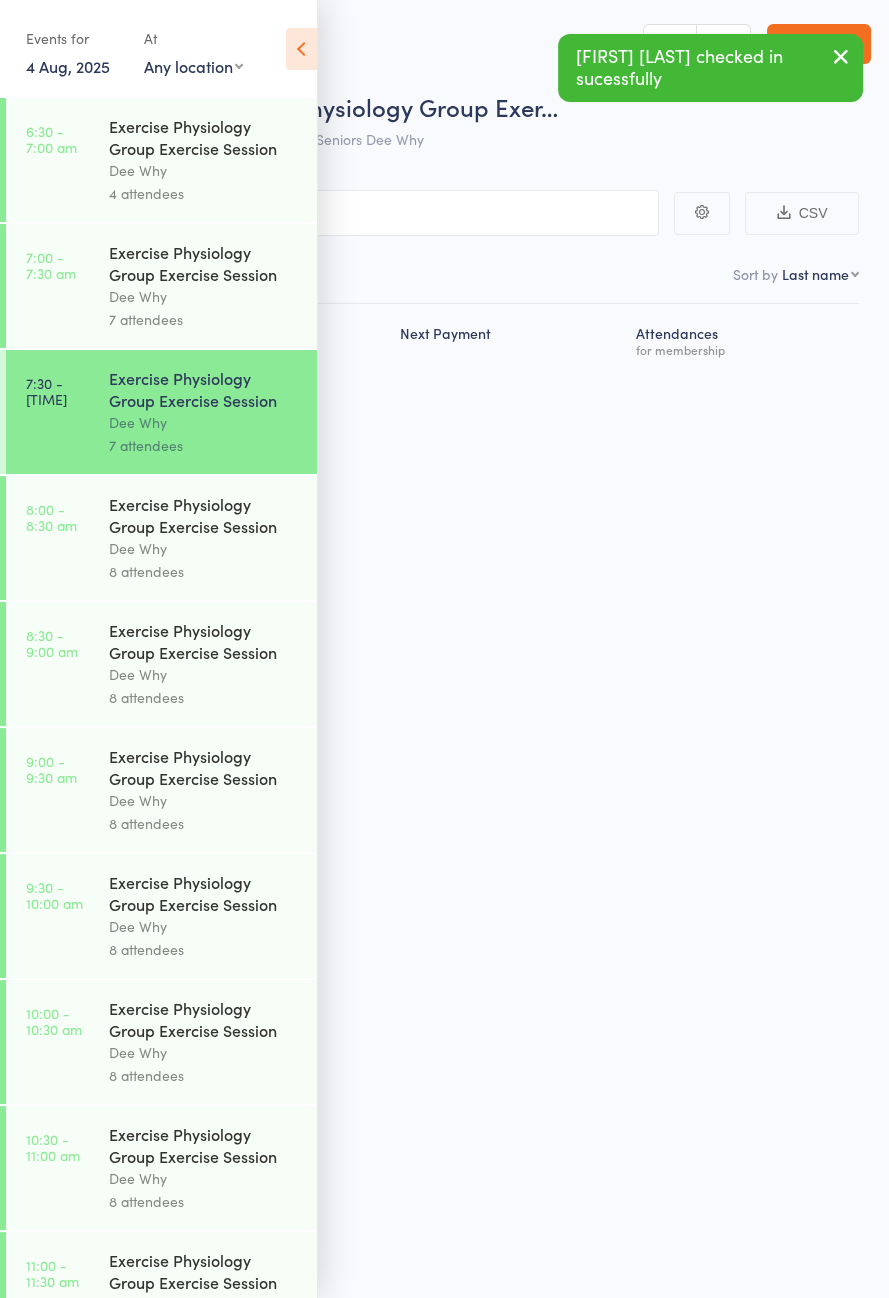 click at bounding box center (301, 49) 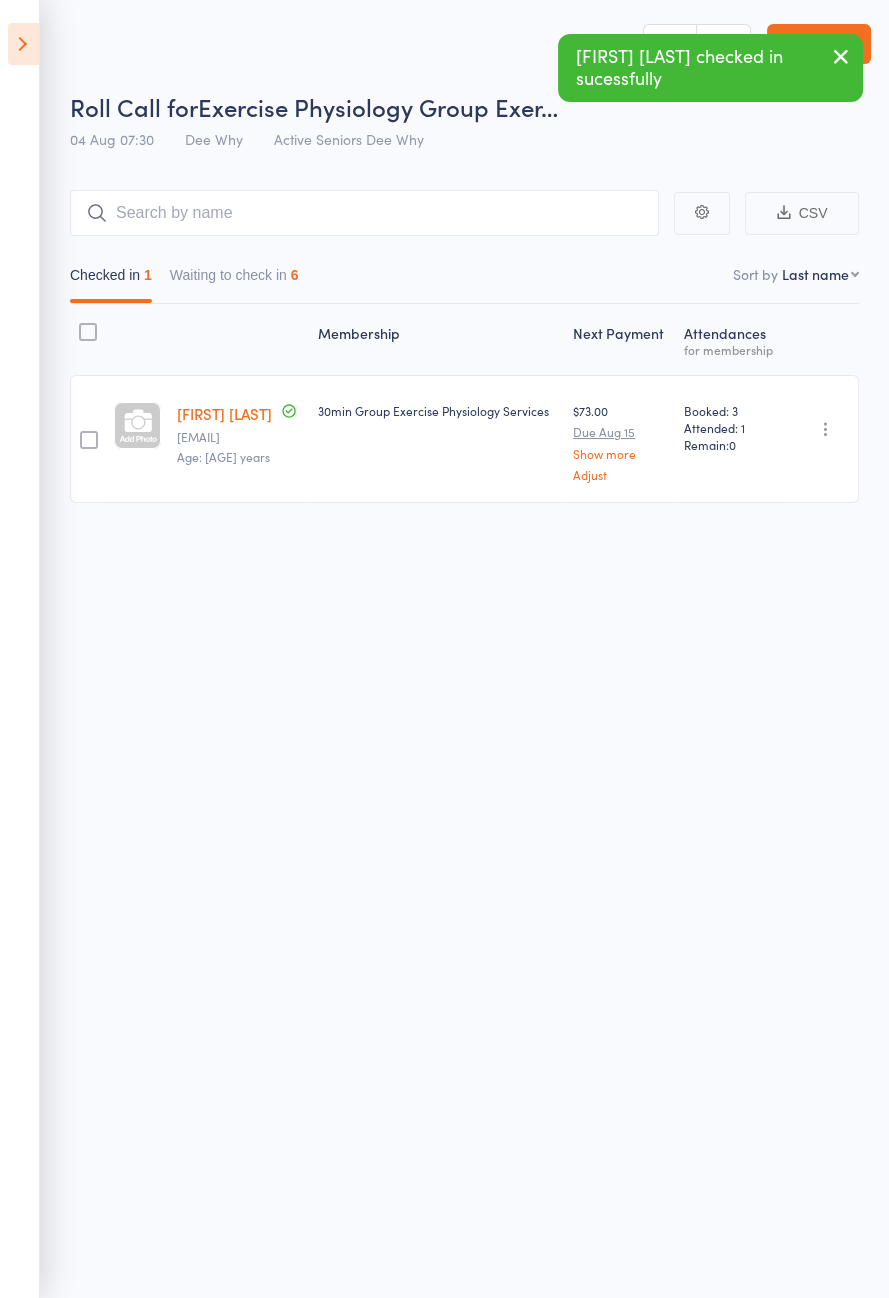 click on "Waiting to check in  6" at bounding box center [234, 280] 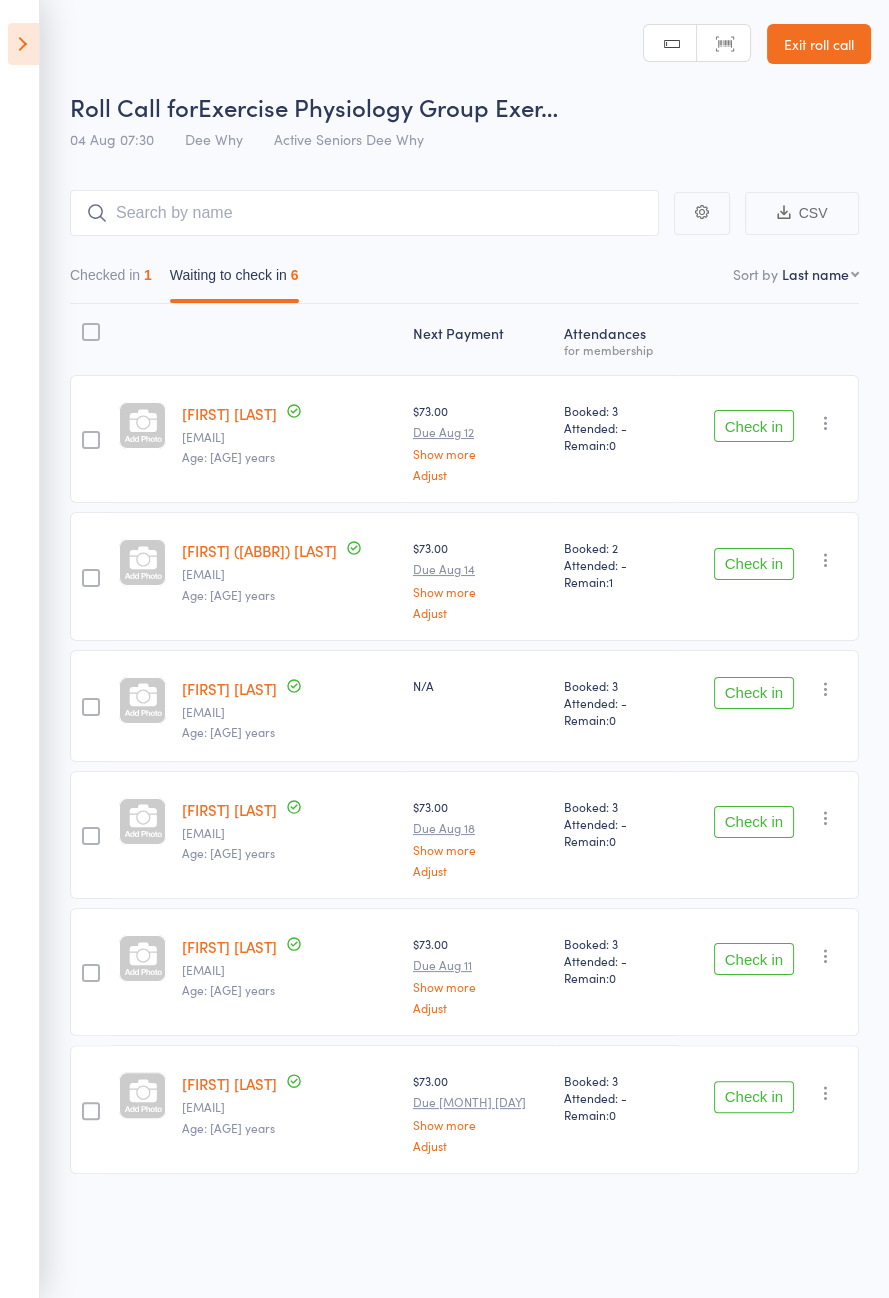 click on "Check in" at bounding box center [754, 426] 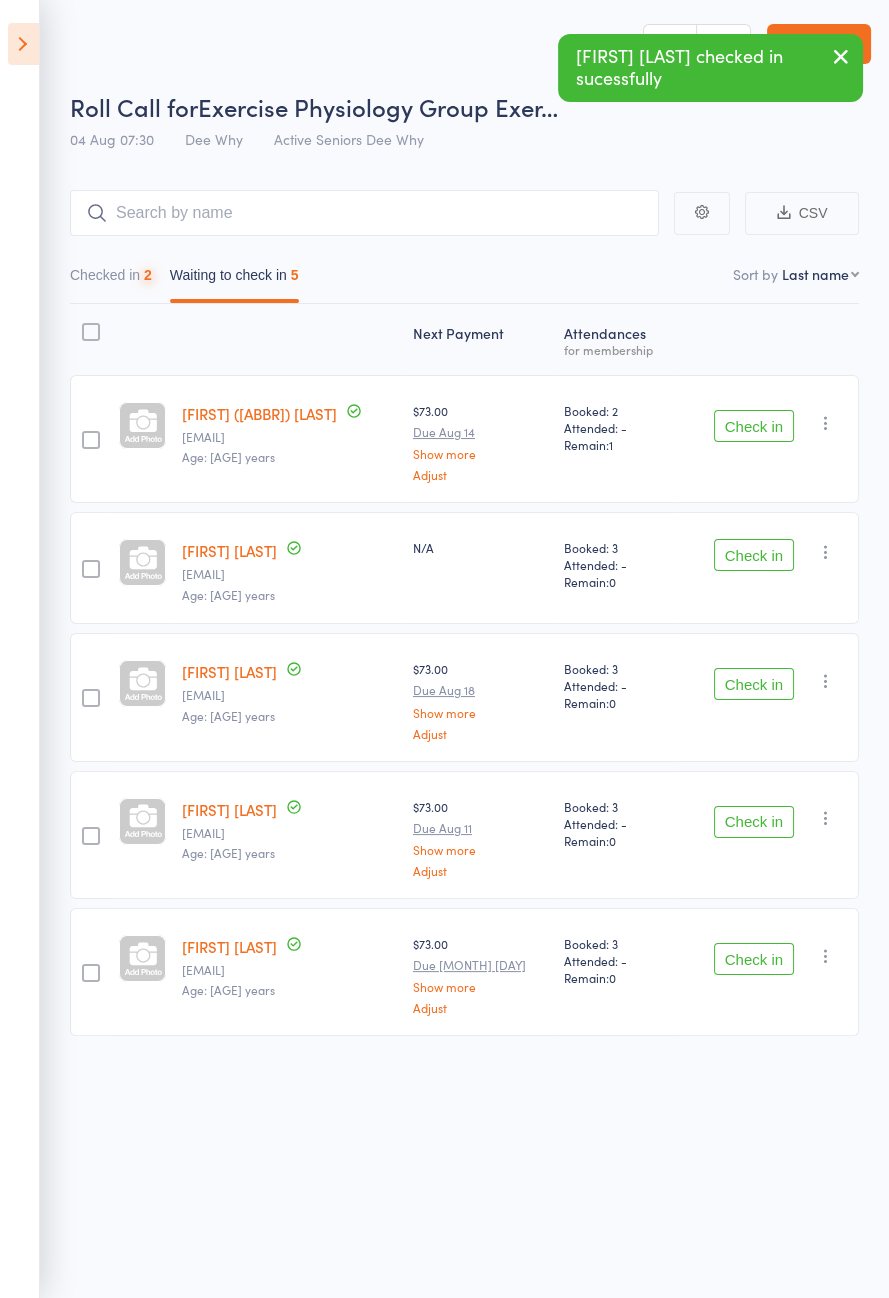 click on "Check in" at bounding box center [754, 426] 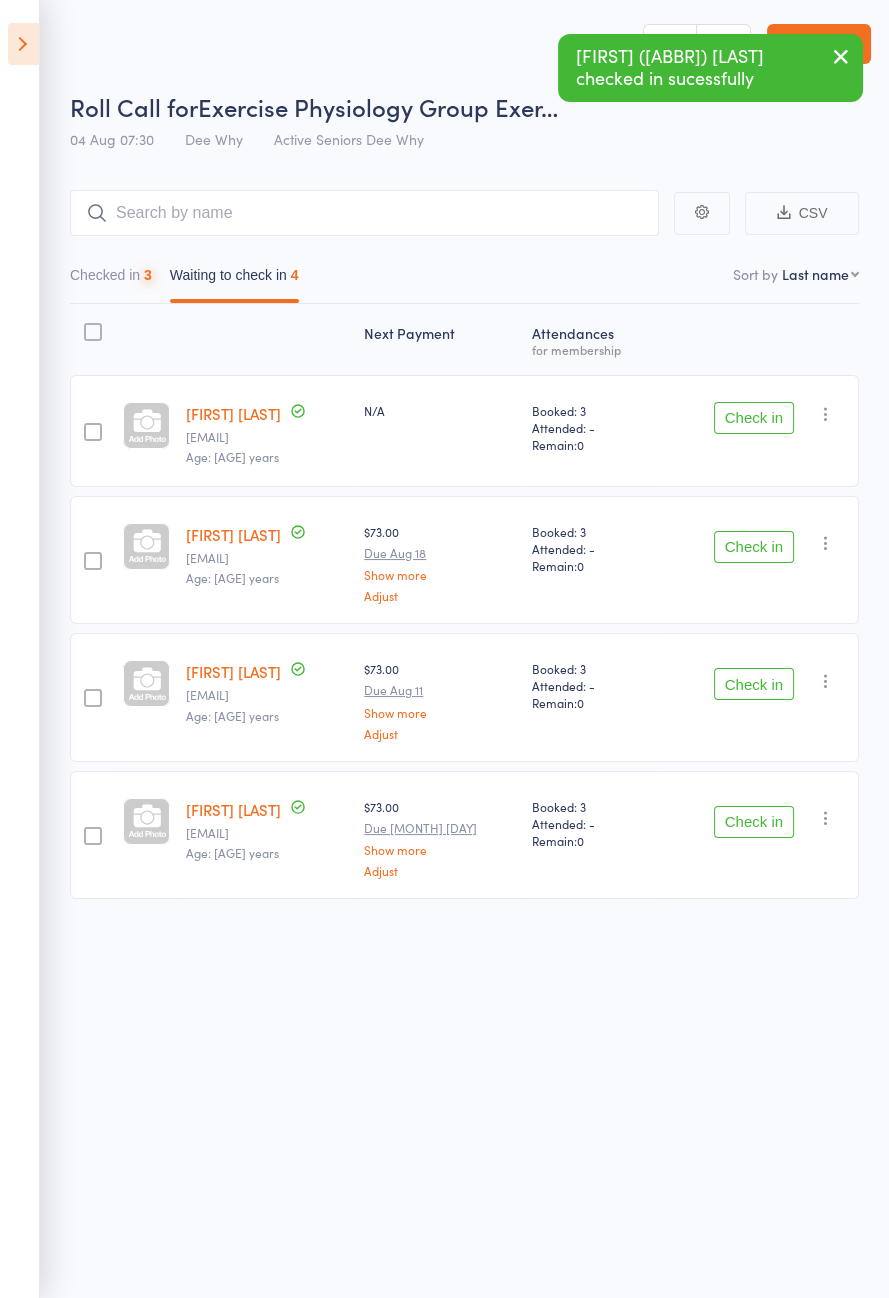 click on "Check in" at bounding box center (754, 418) 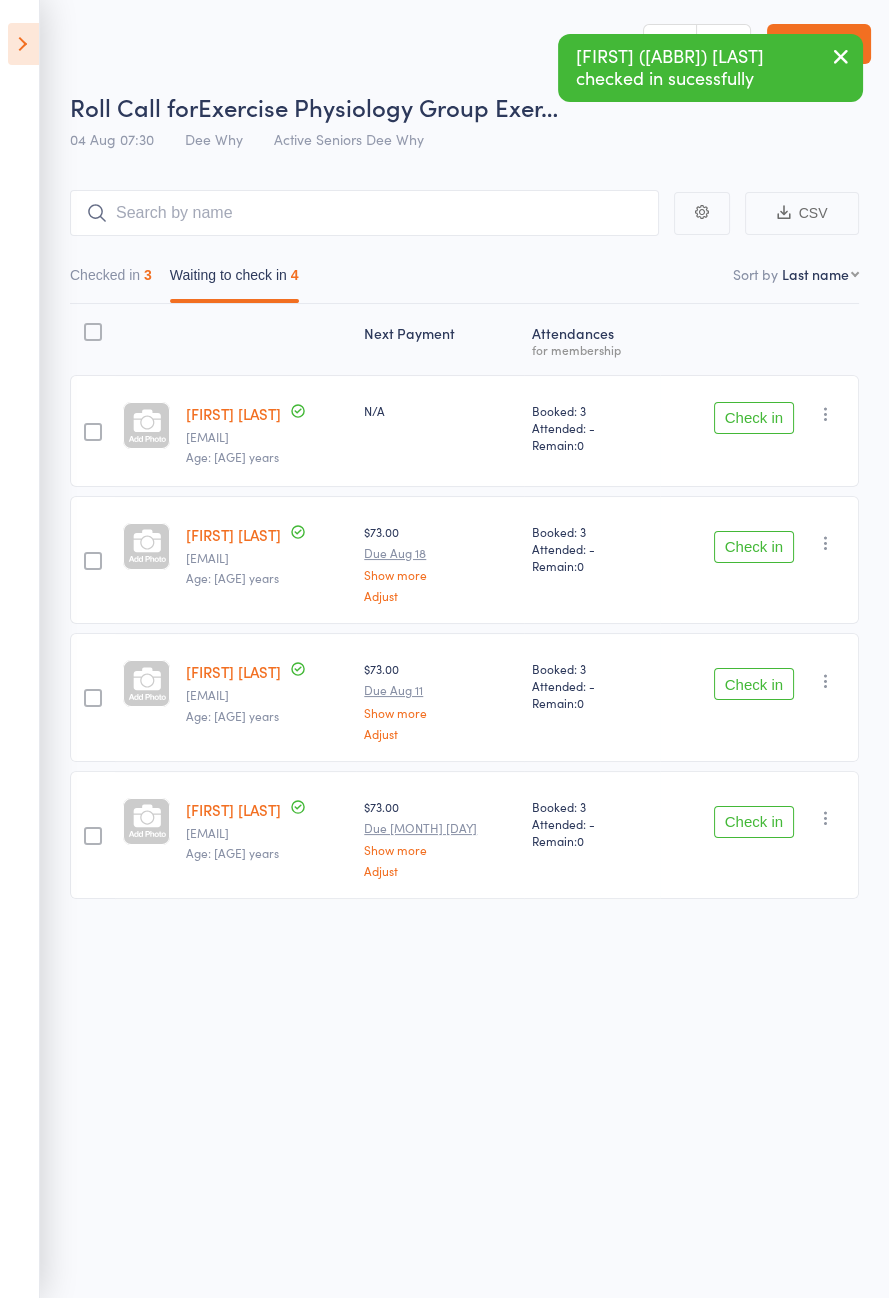click on "Check in" at bounding box center (754, 418) 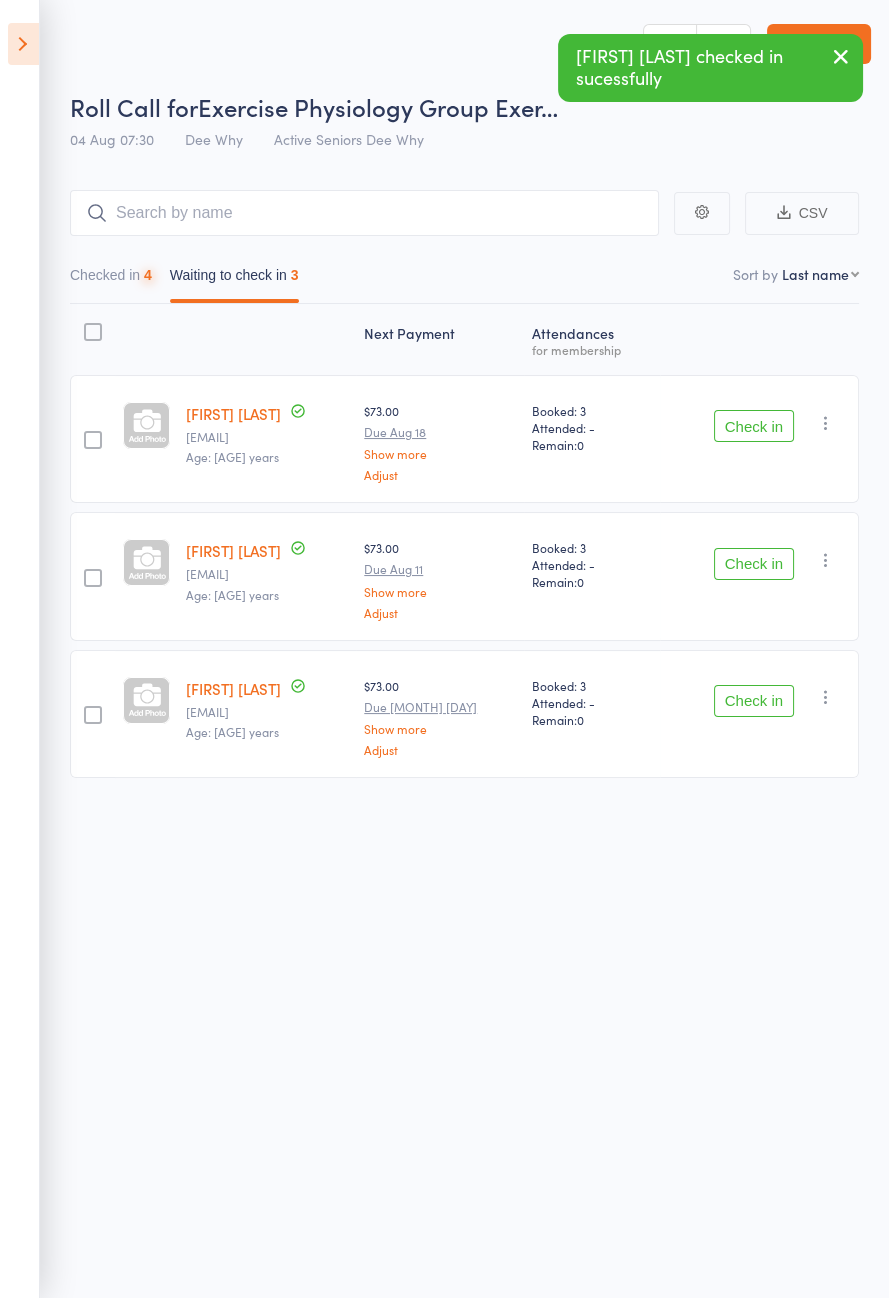 click on "Check in" at bounding box center (754, 426) 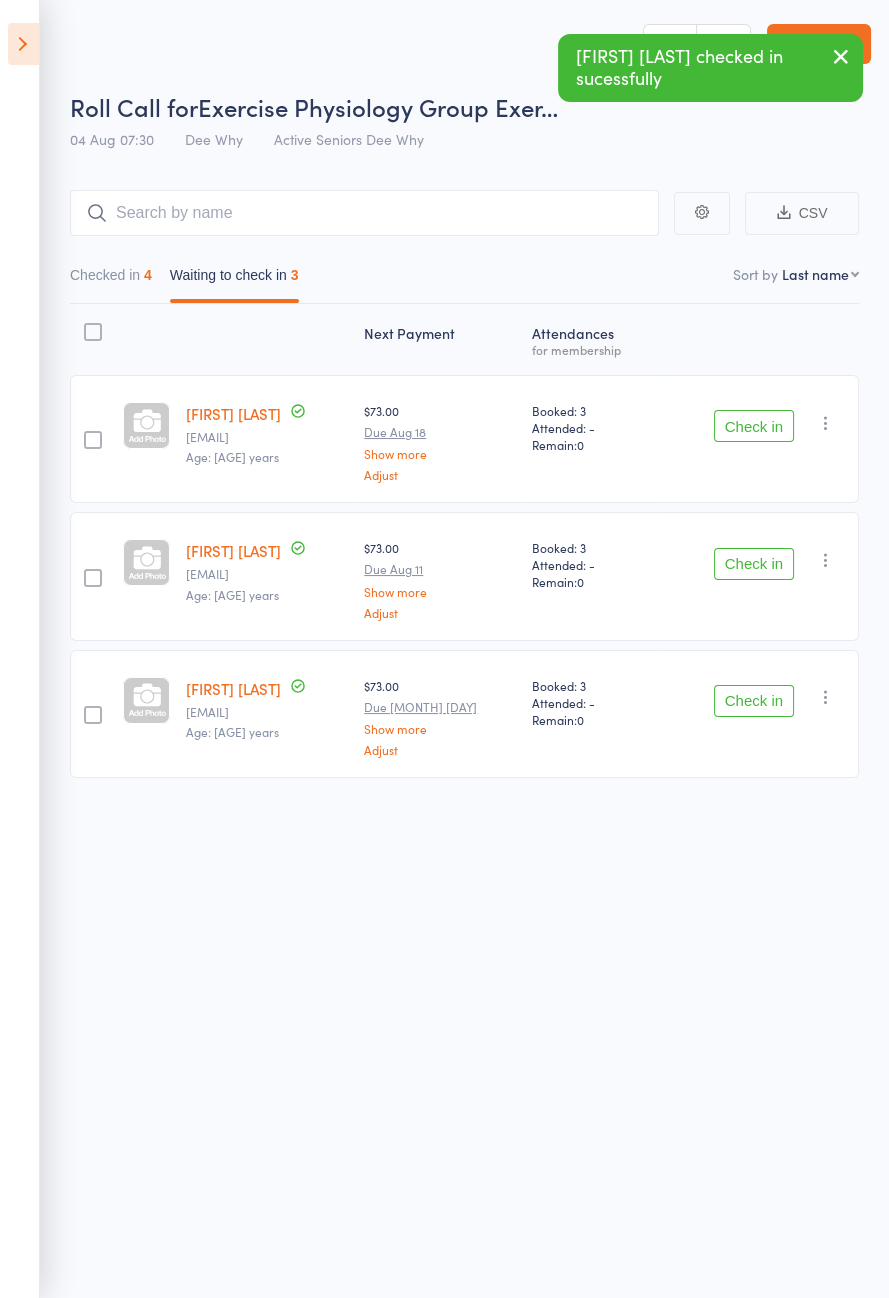 click on "Check in" at bounding box center (754, 426) 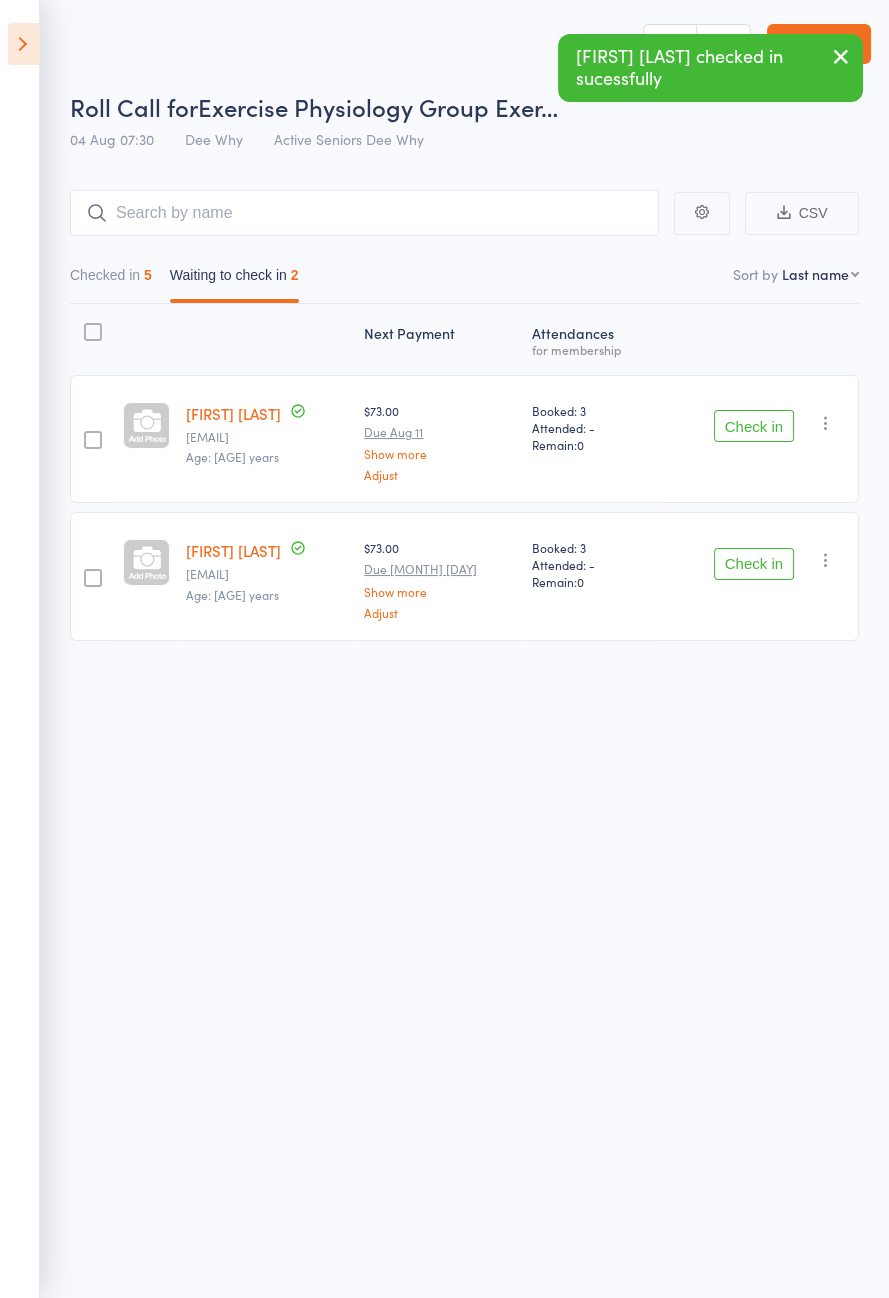 click on "Check in" at bounding box center (754, 426) 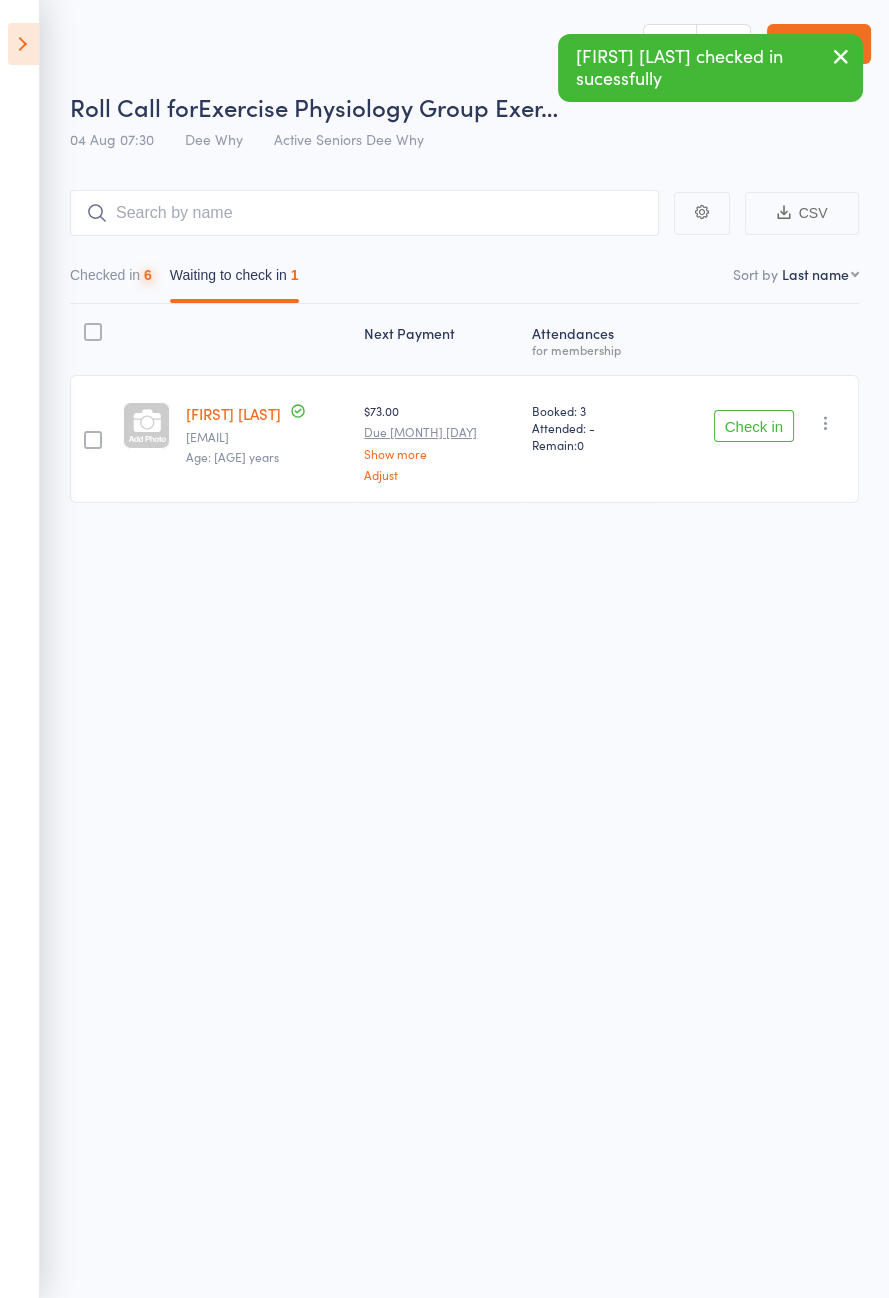 click on "Check in" at bounding box center [754, 426] 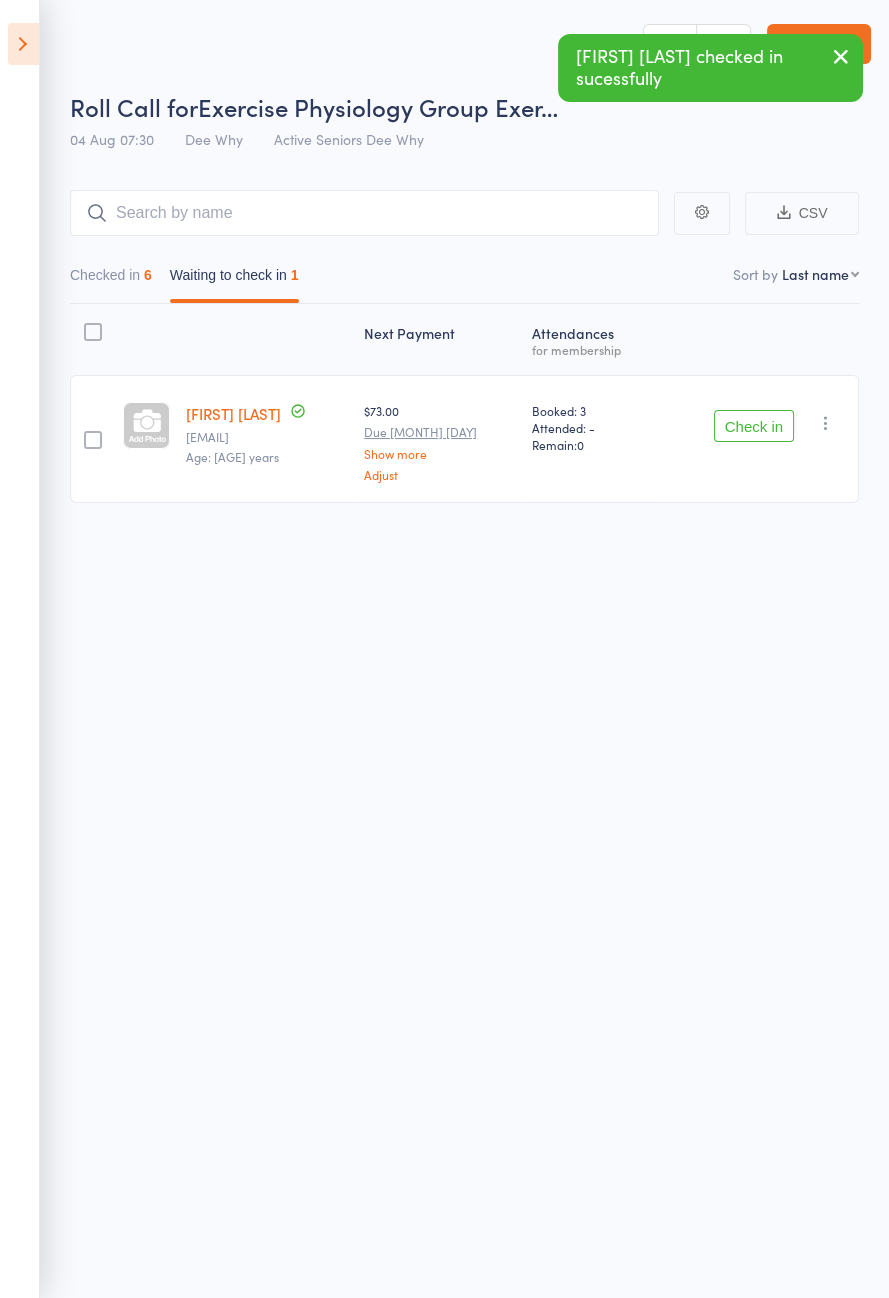 click on "Check in" at bounding box center (754, 426) 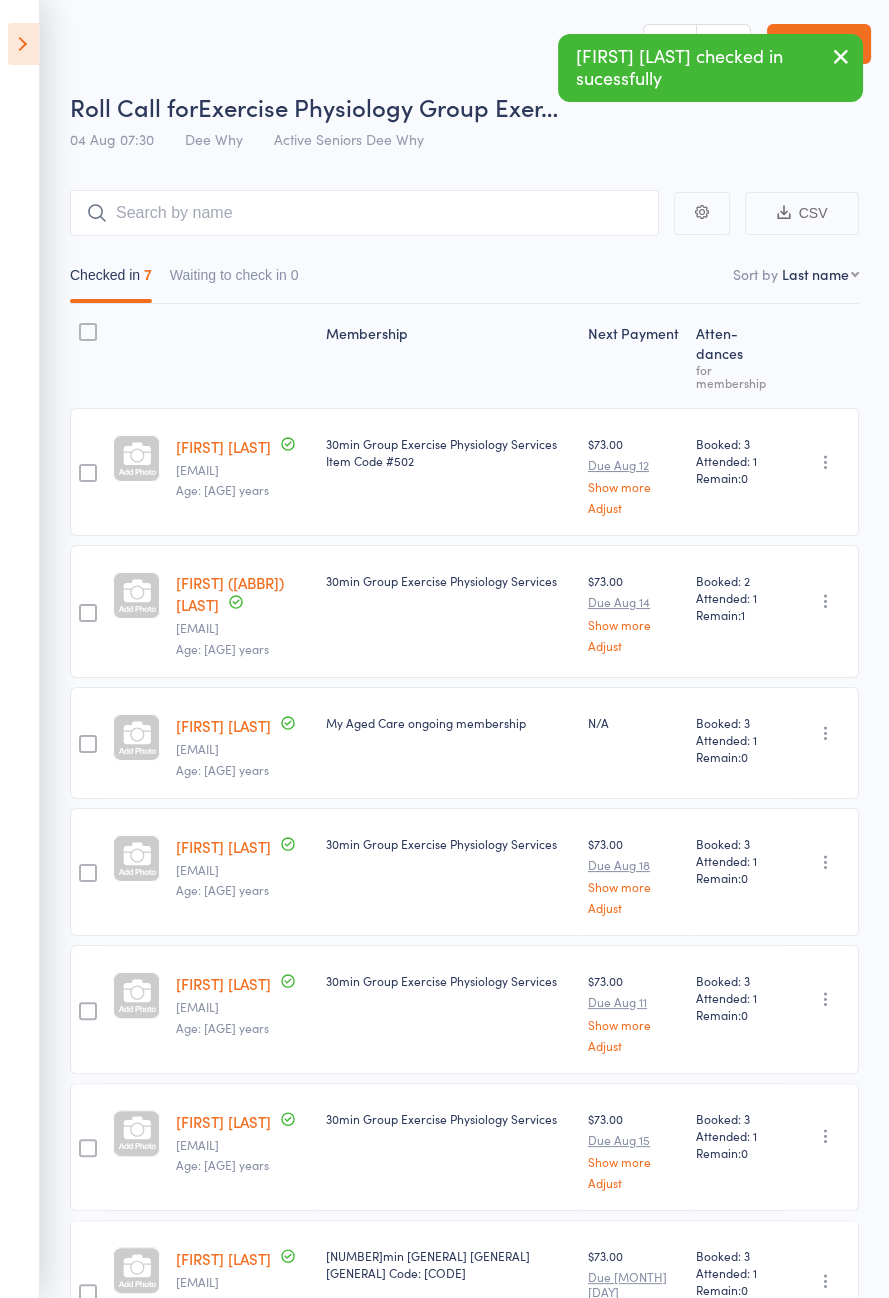 click at bounding box center [23, 44] 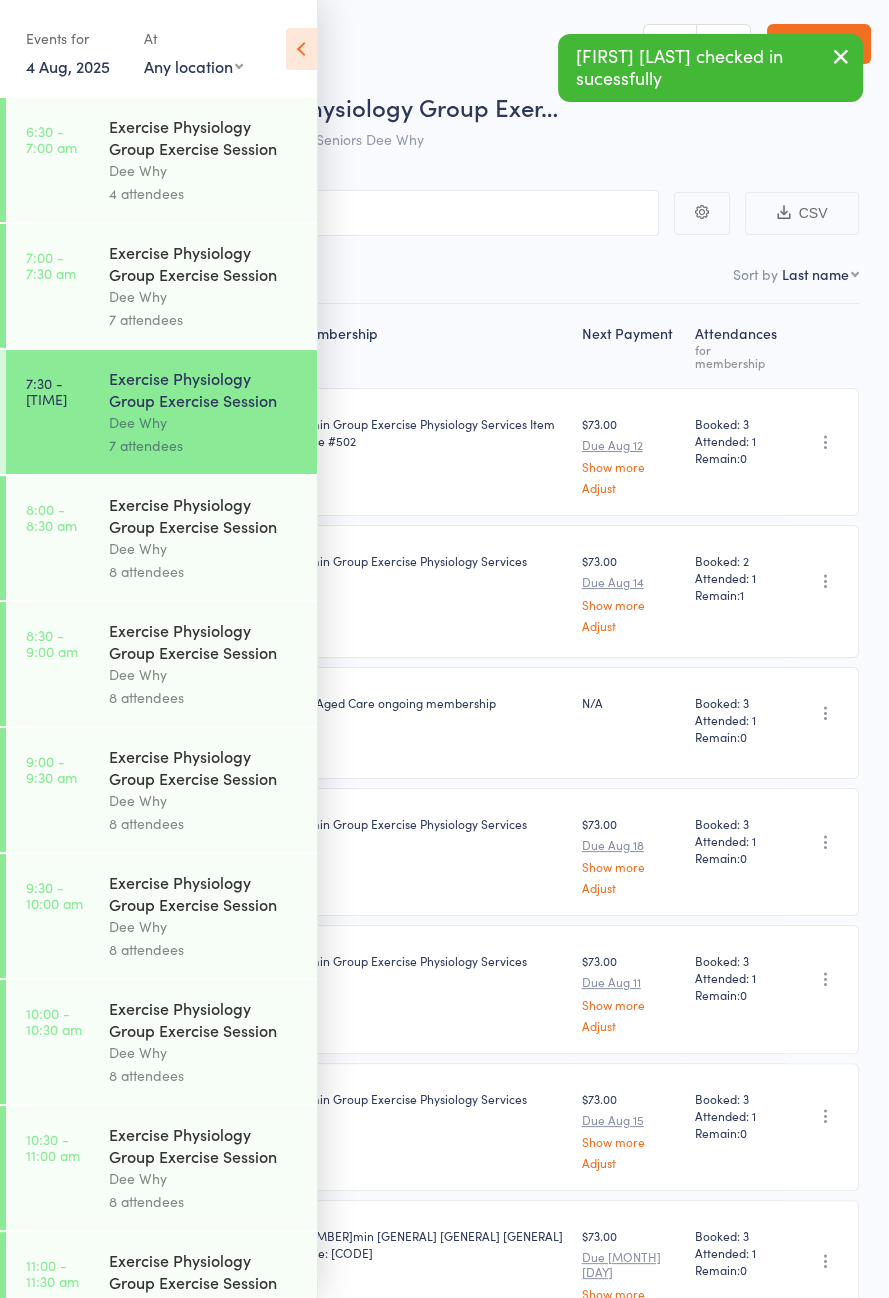 click on "[TIME] - [TIME] [GENERAL] [GENERAL] [GENERAL] [GENERAL] [GENERAL] [NUMBER] [GENERAL]" at bounding box center (161, 538) 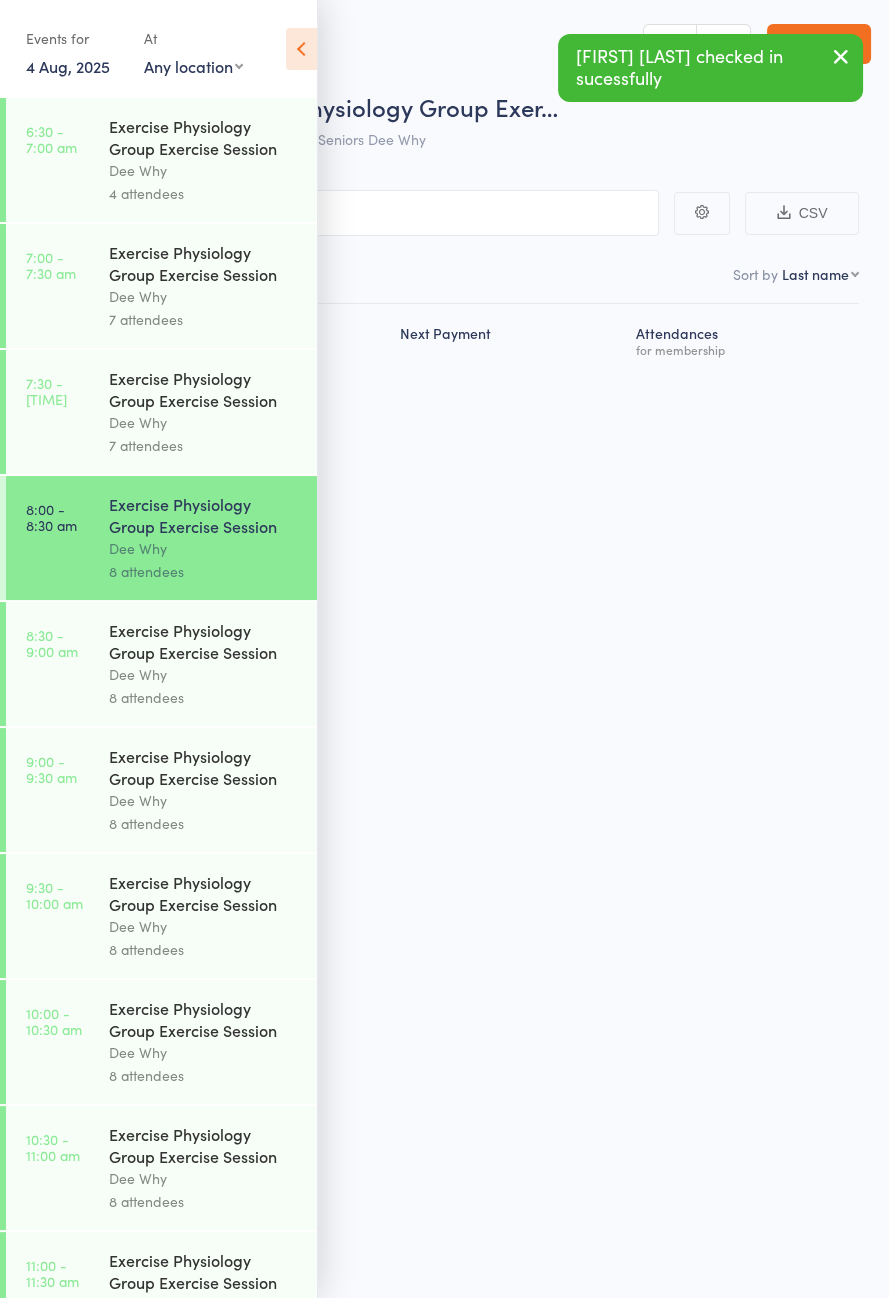click at bounding box center [301, 49] 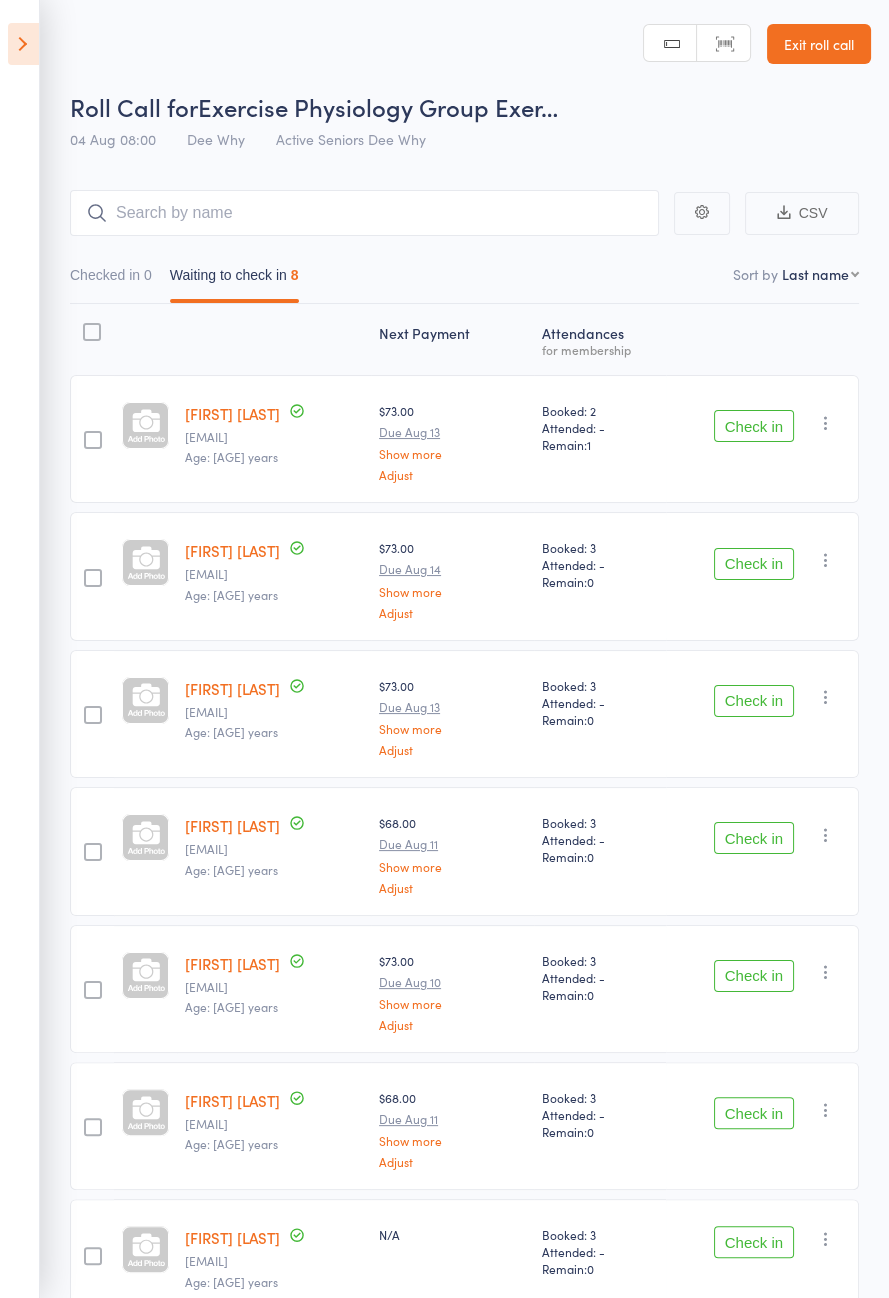 click at bounding box center (826, 423) 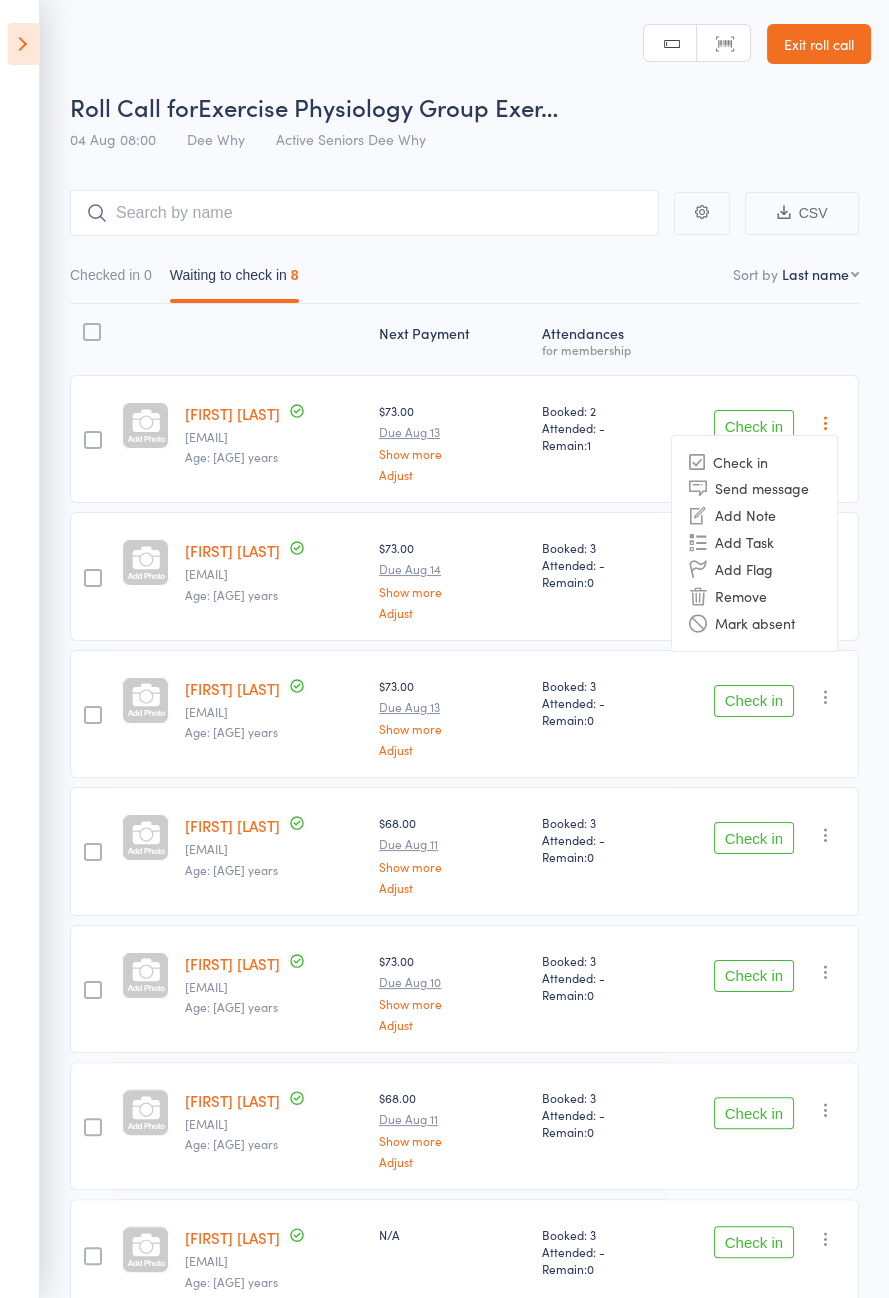 click on "Remove" at bounding box center [754, 596] 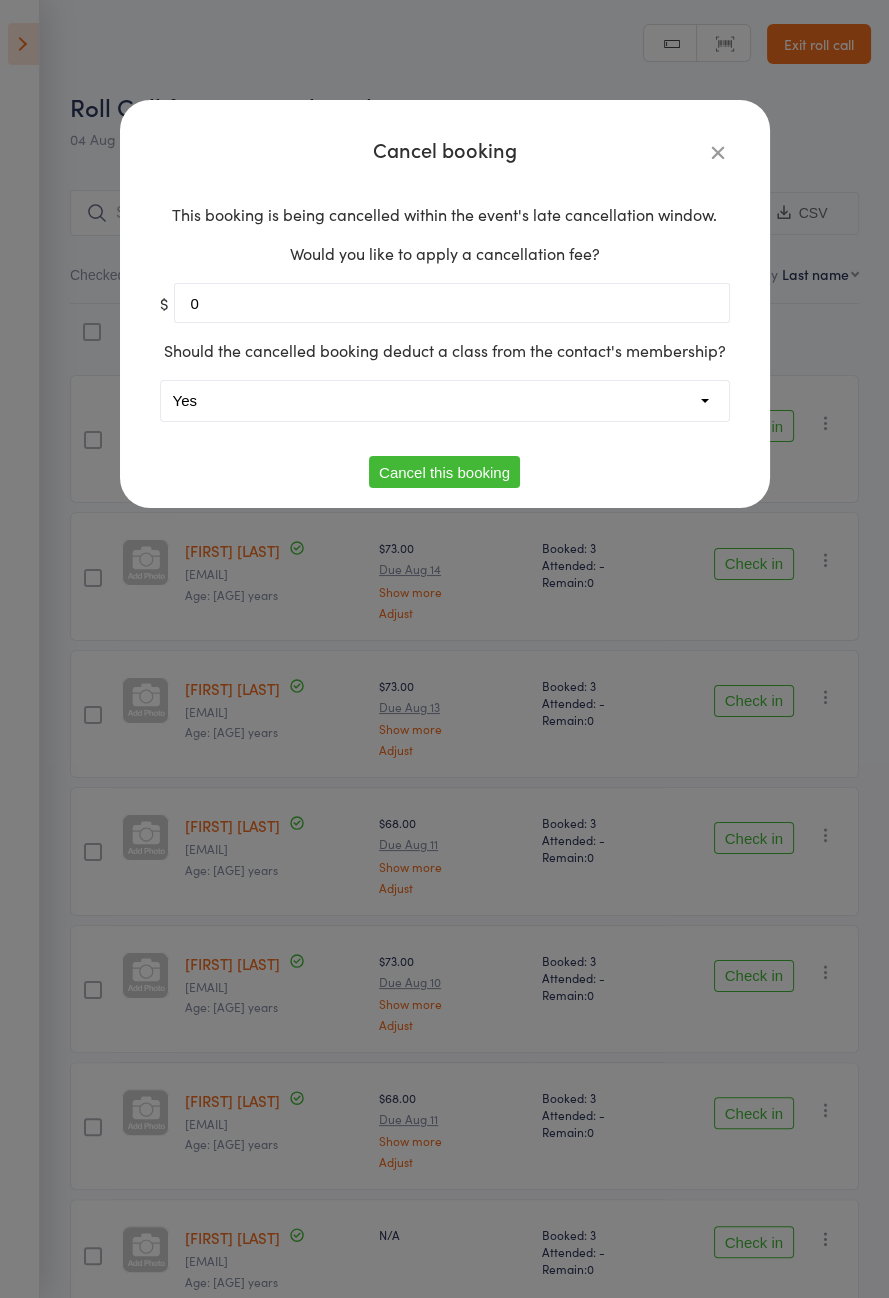 click on "Yes No" at bounding box center [445, 401] 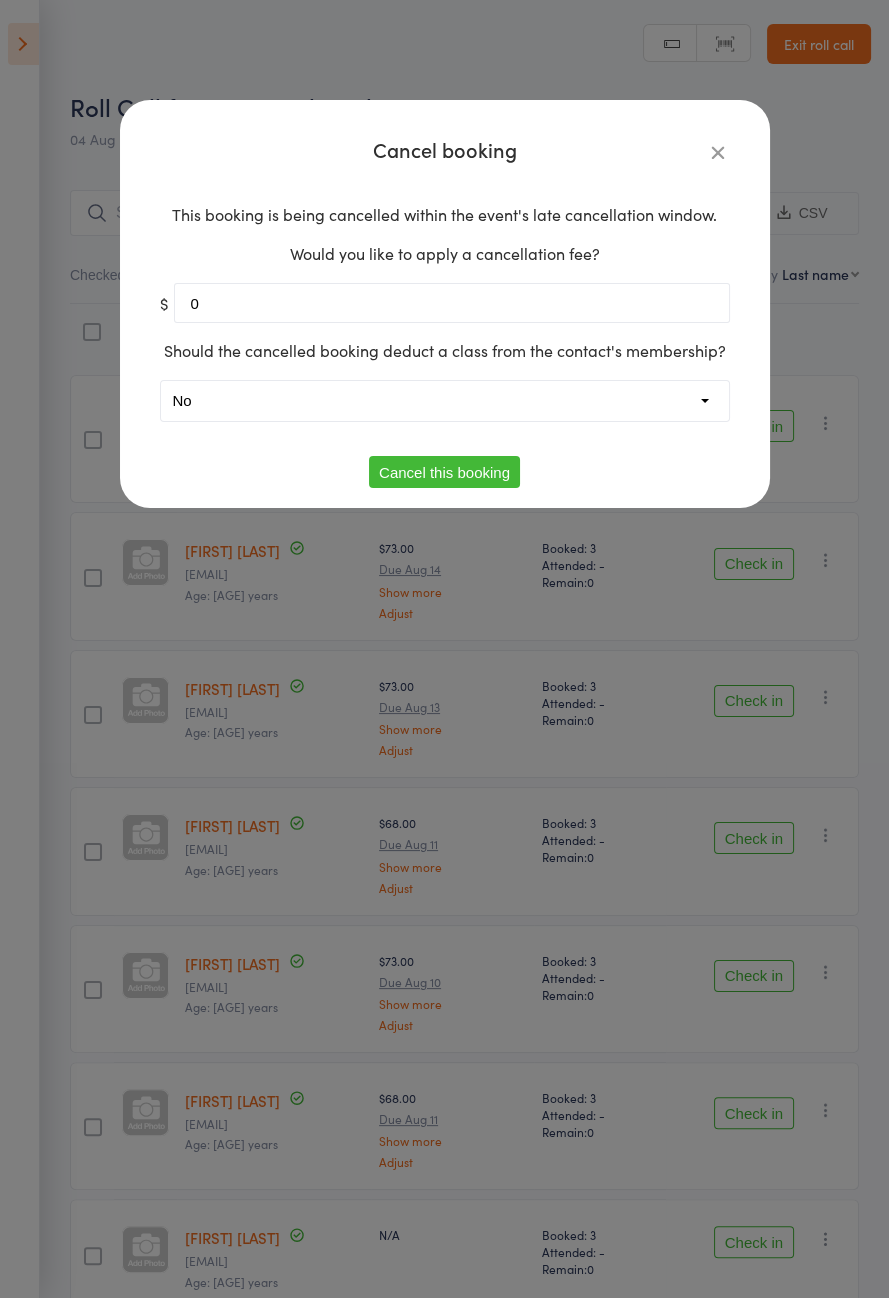 click on "Cancel this booking" at bounding box center (444, 472) 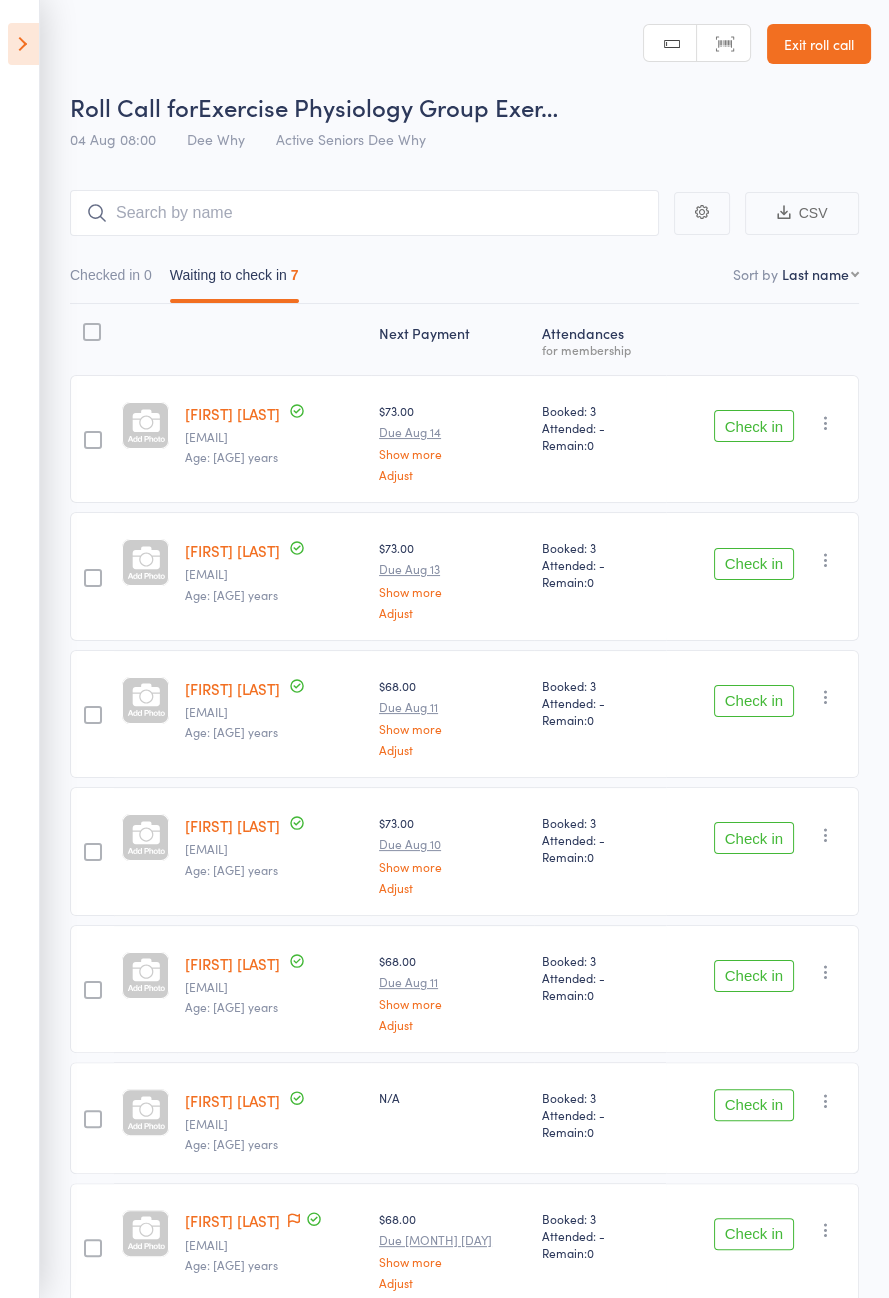 click at bounding box center [23, 44] 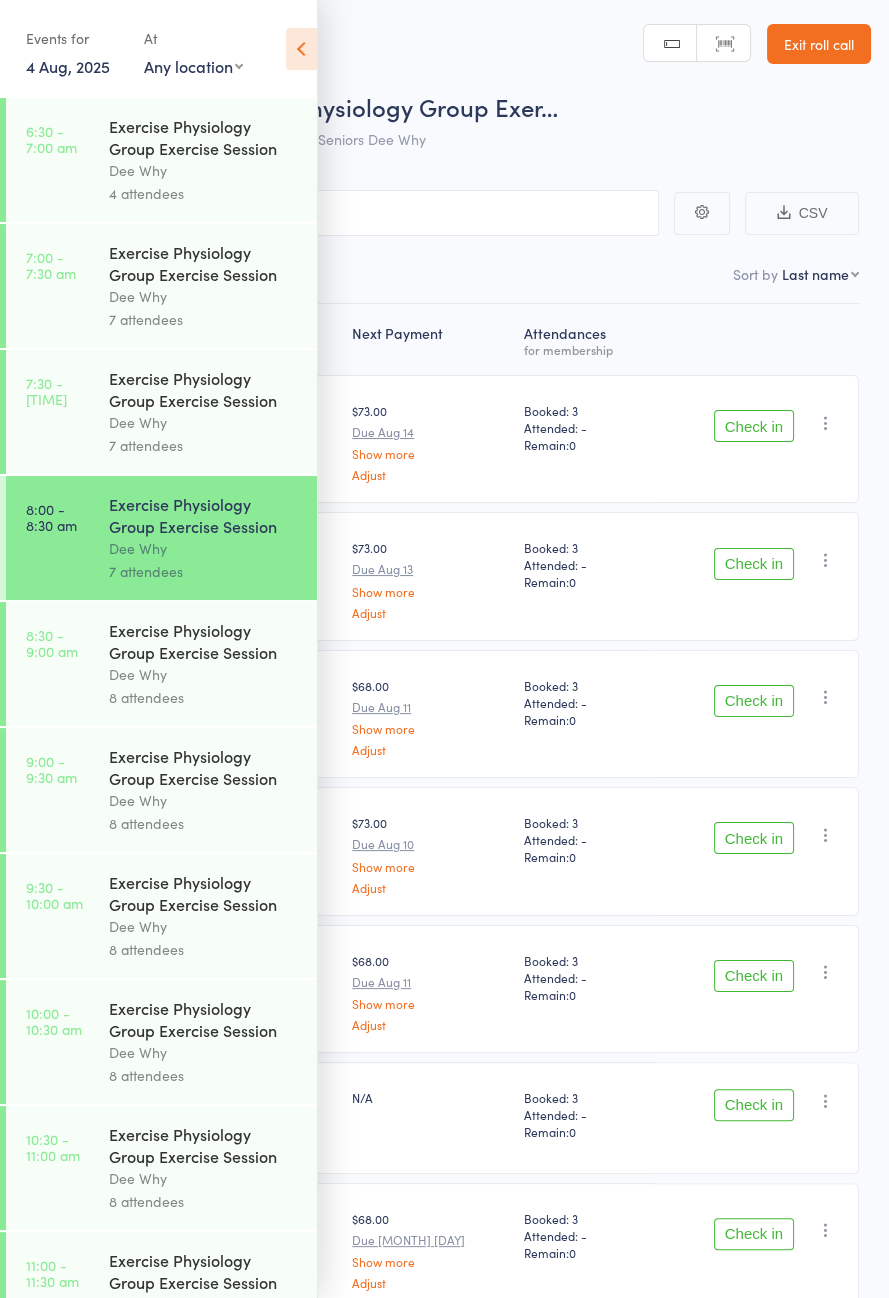 click on "[TIME] - [TIME] [GENERAL] [GENERAL] [GENERAL] [GENERAL] [GENERAL] [NUMBER] [GENERAL]" at bounding box center (161, 412) 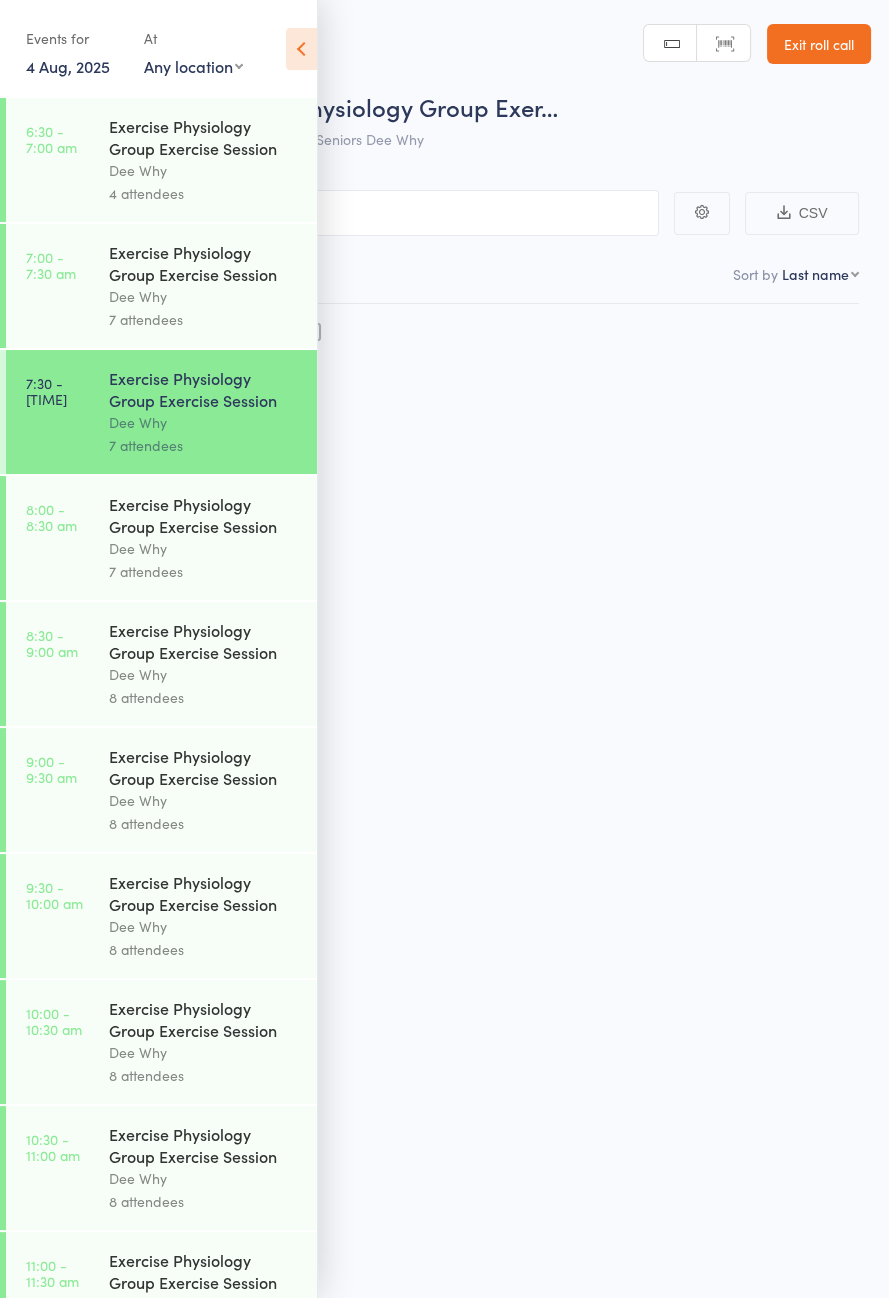click at bounding box center [301, 49] 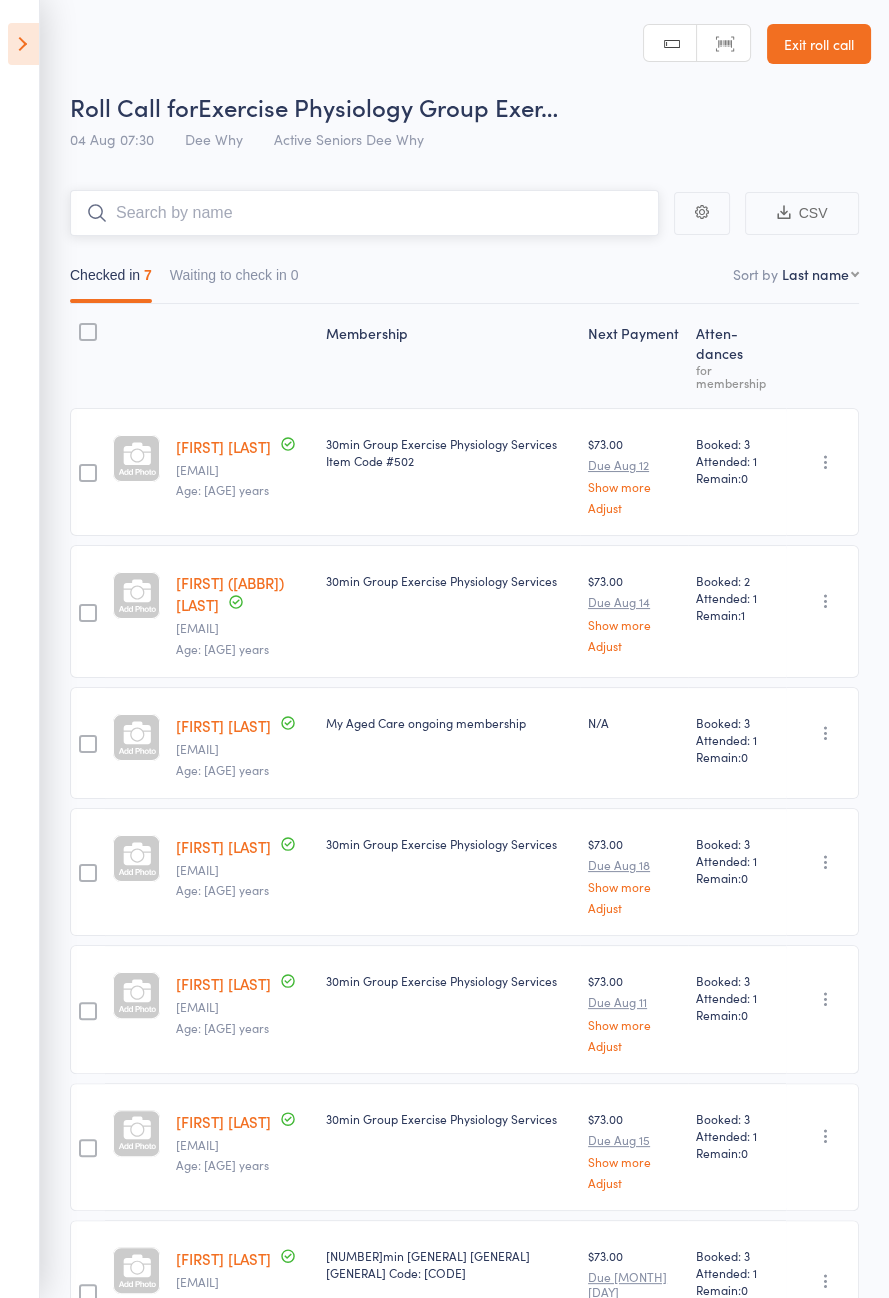 click at bounding box center (364, 213) 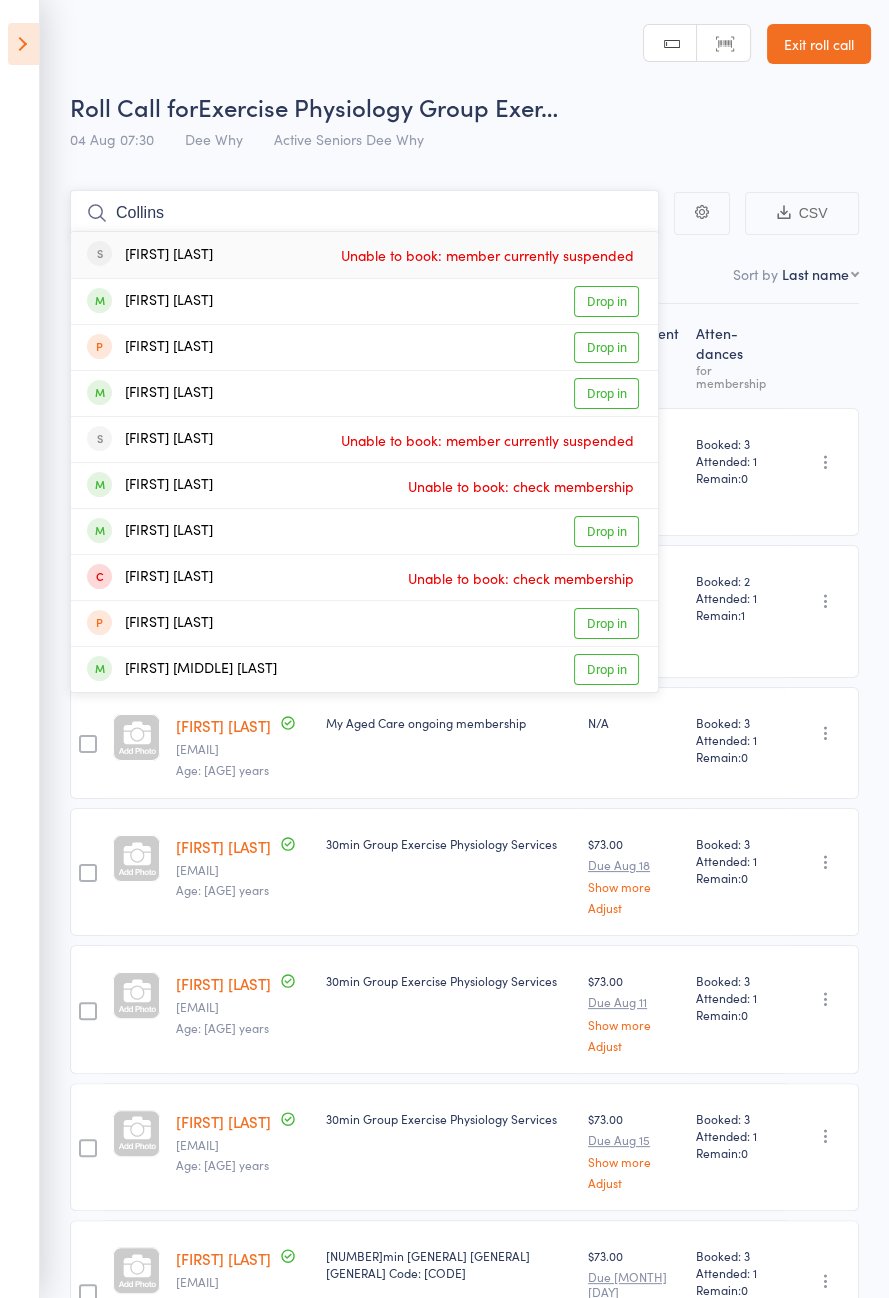 type on "Collins" 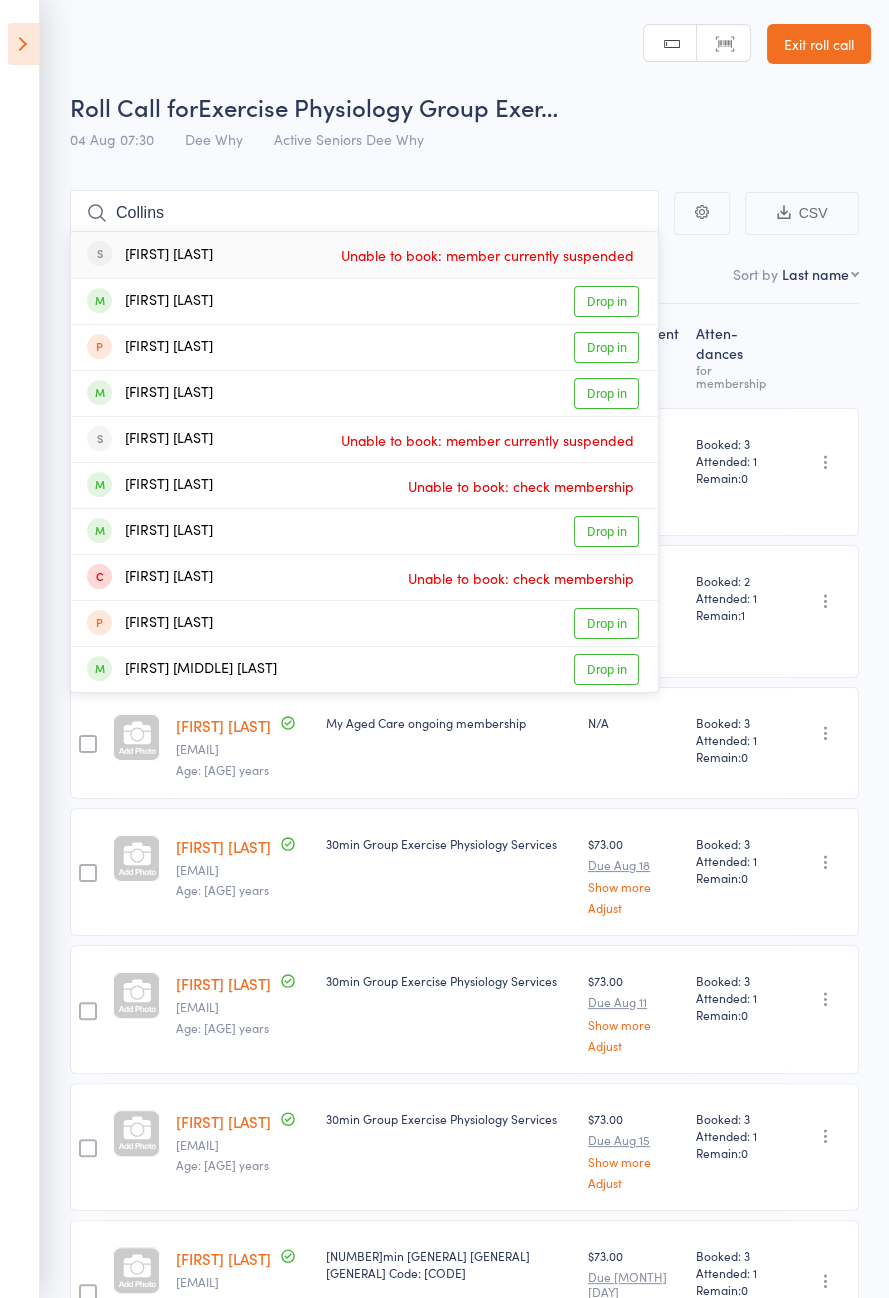 click on "Drop in" at bounding box center [606, 301] 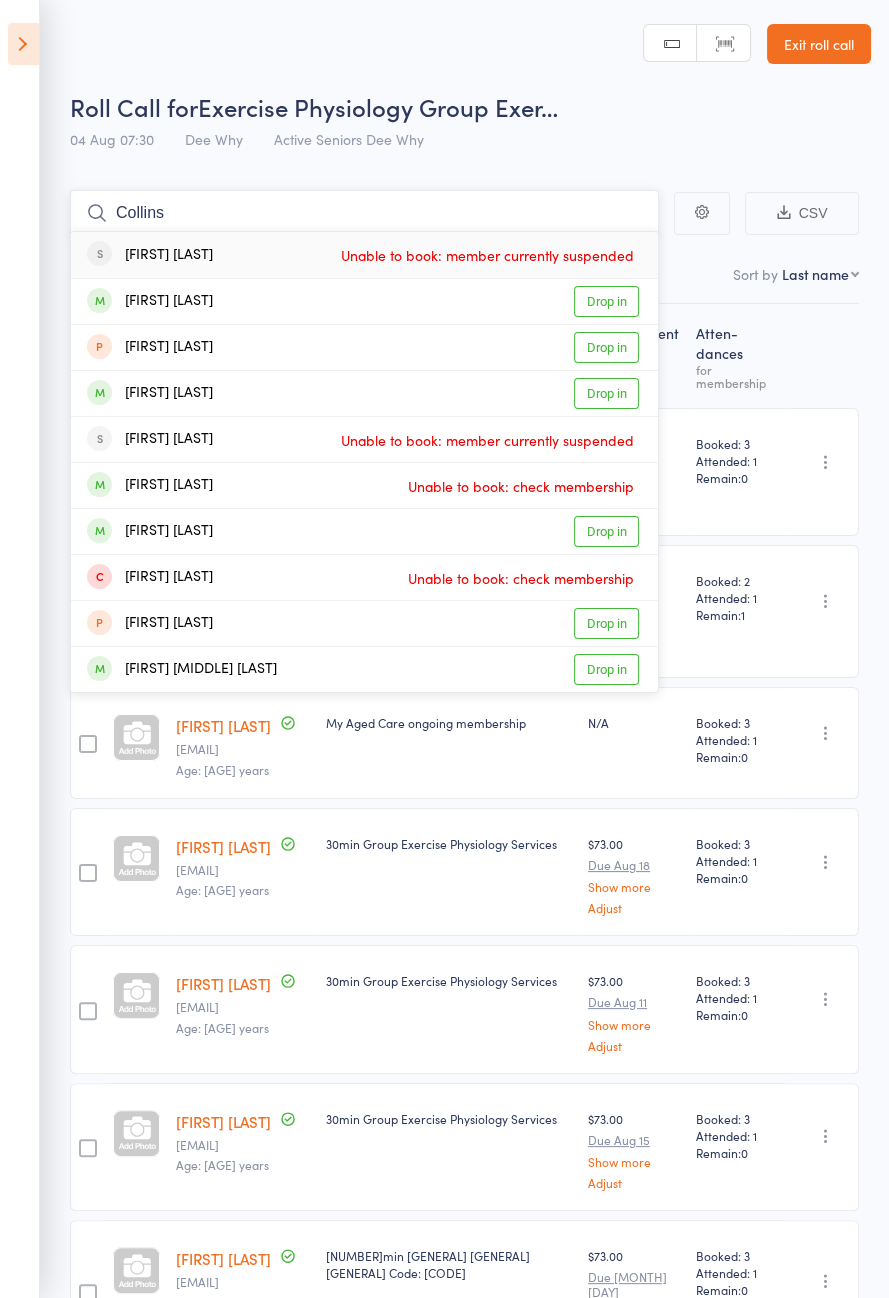 type 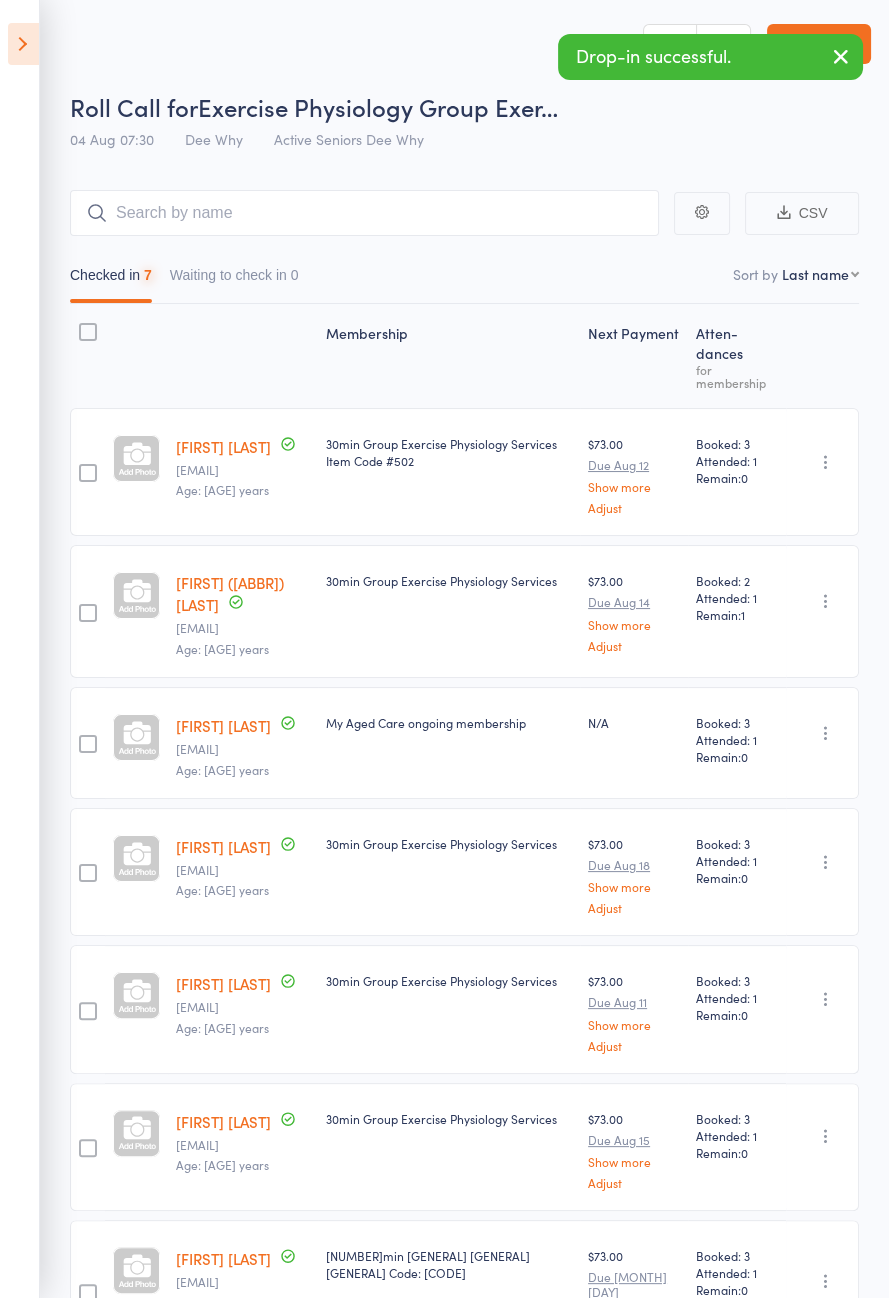 click at bounding box center [23, 44] 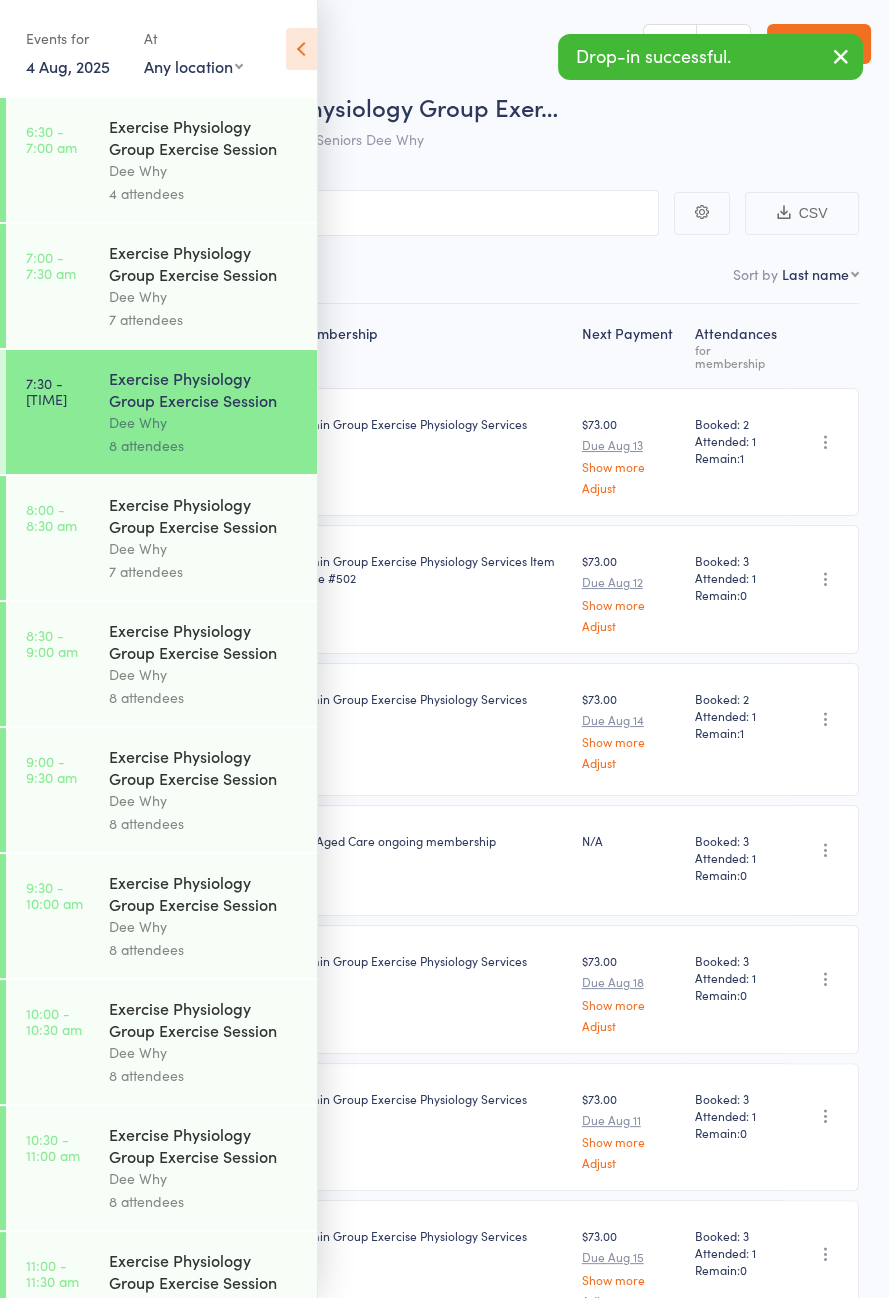 click on "Dee Why" at bounding box center [204, 548] 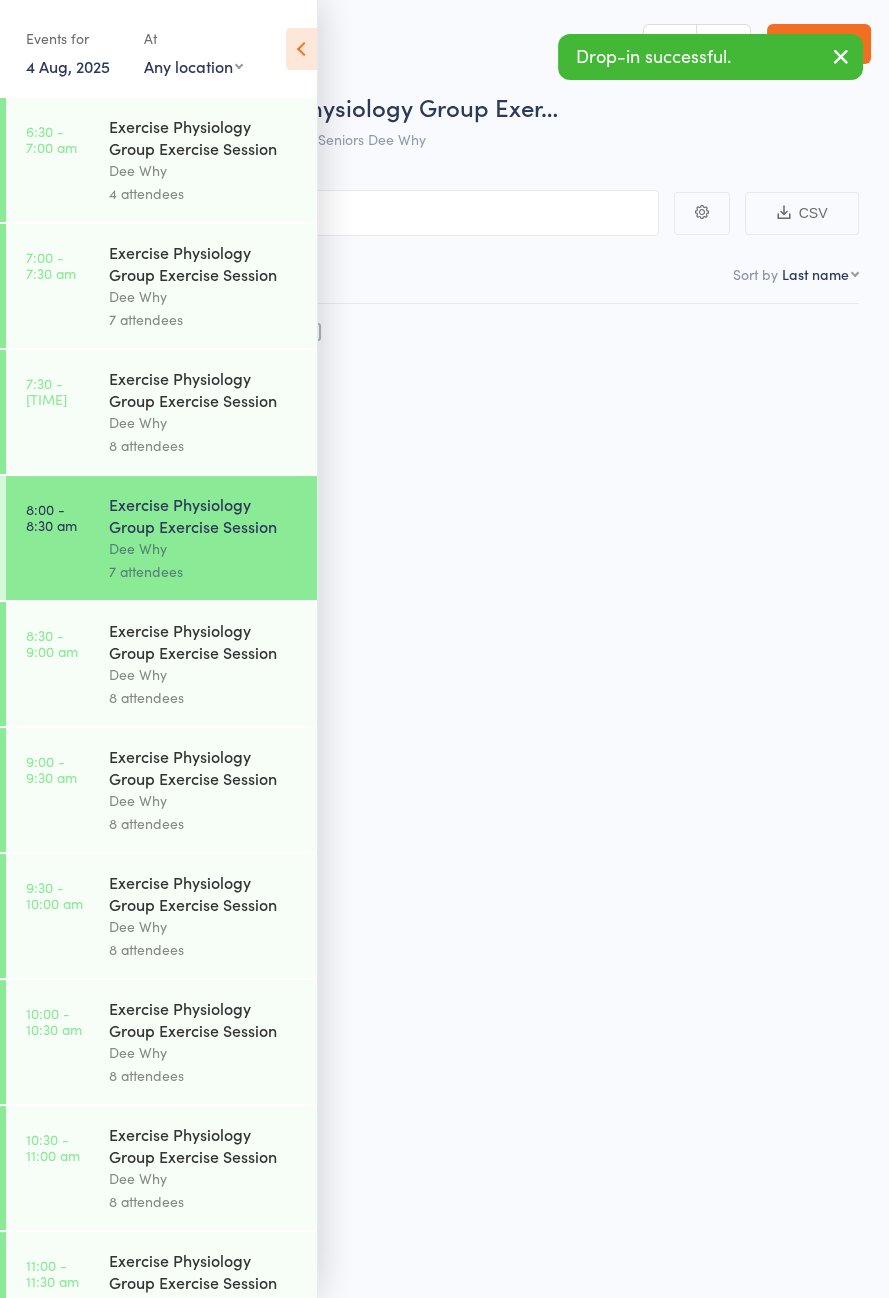 click at bounding box center [301, 49] 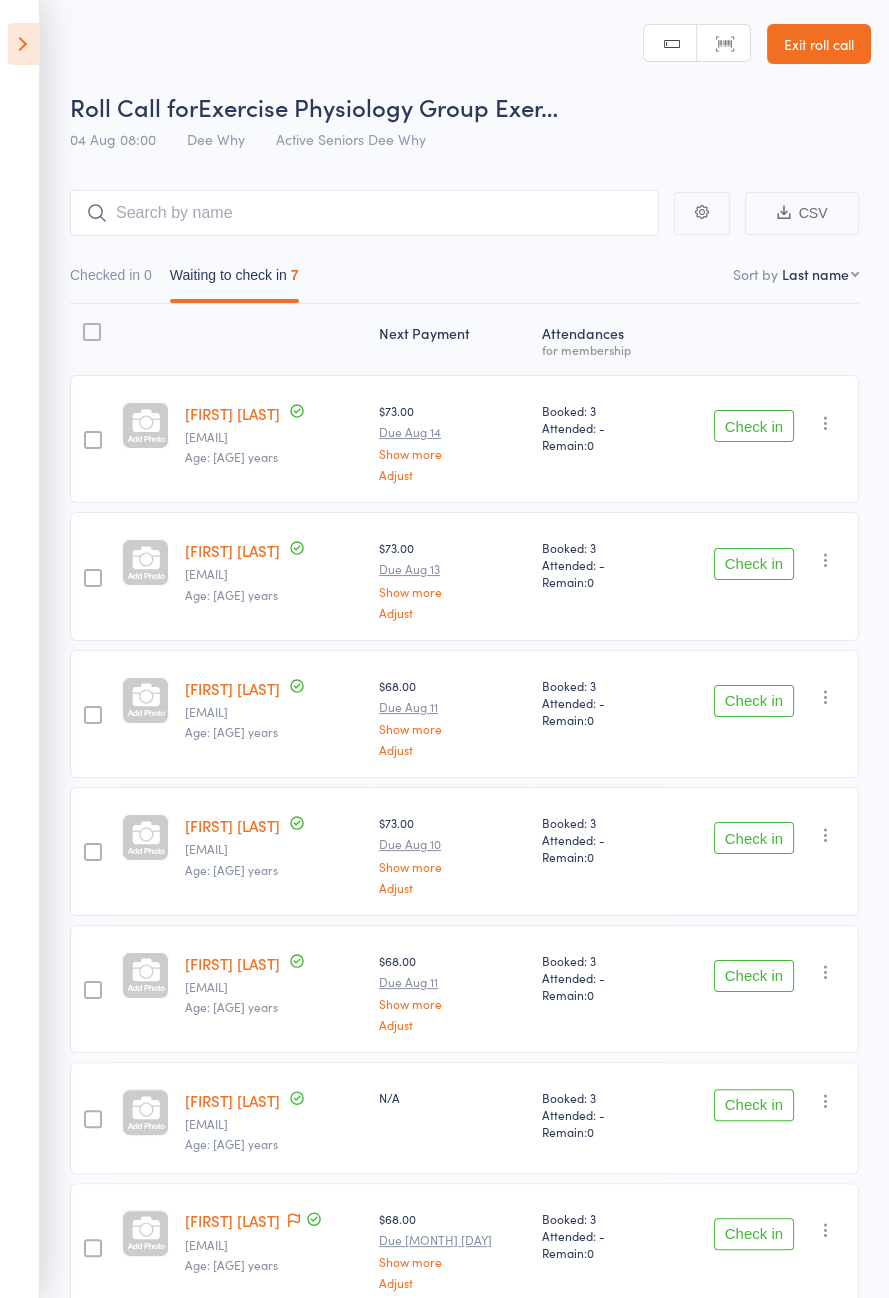 click on "Check in" at bounding box center (754, 426) 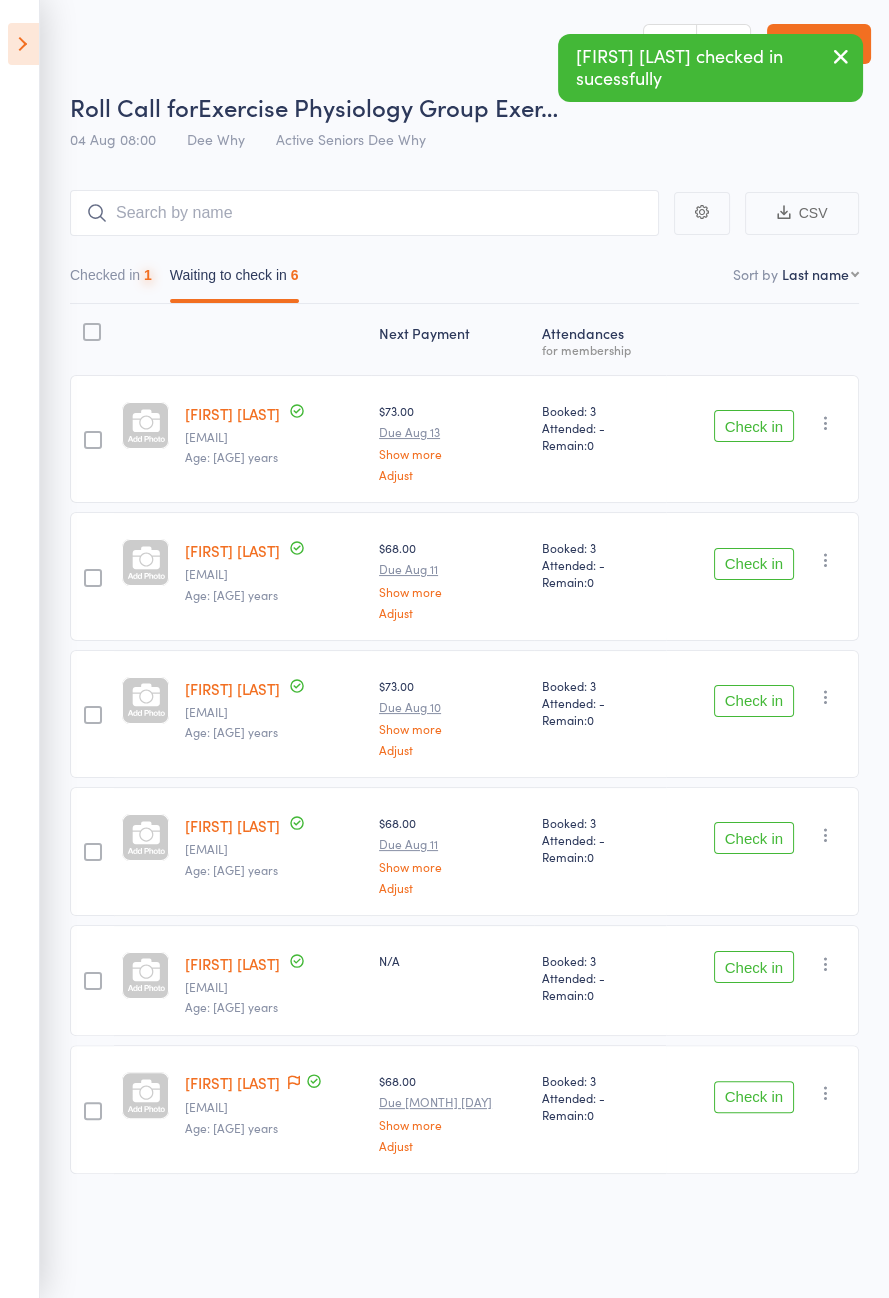click on "Check in" at bounding box center [754, 426] 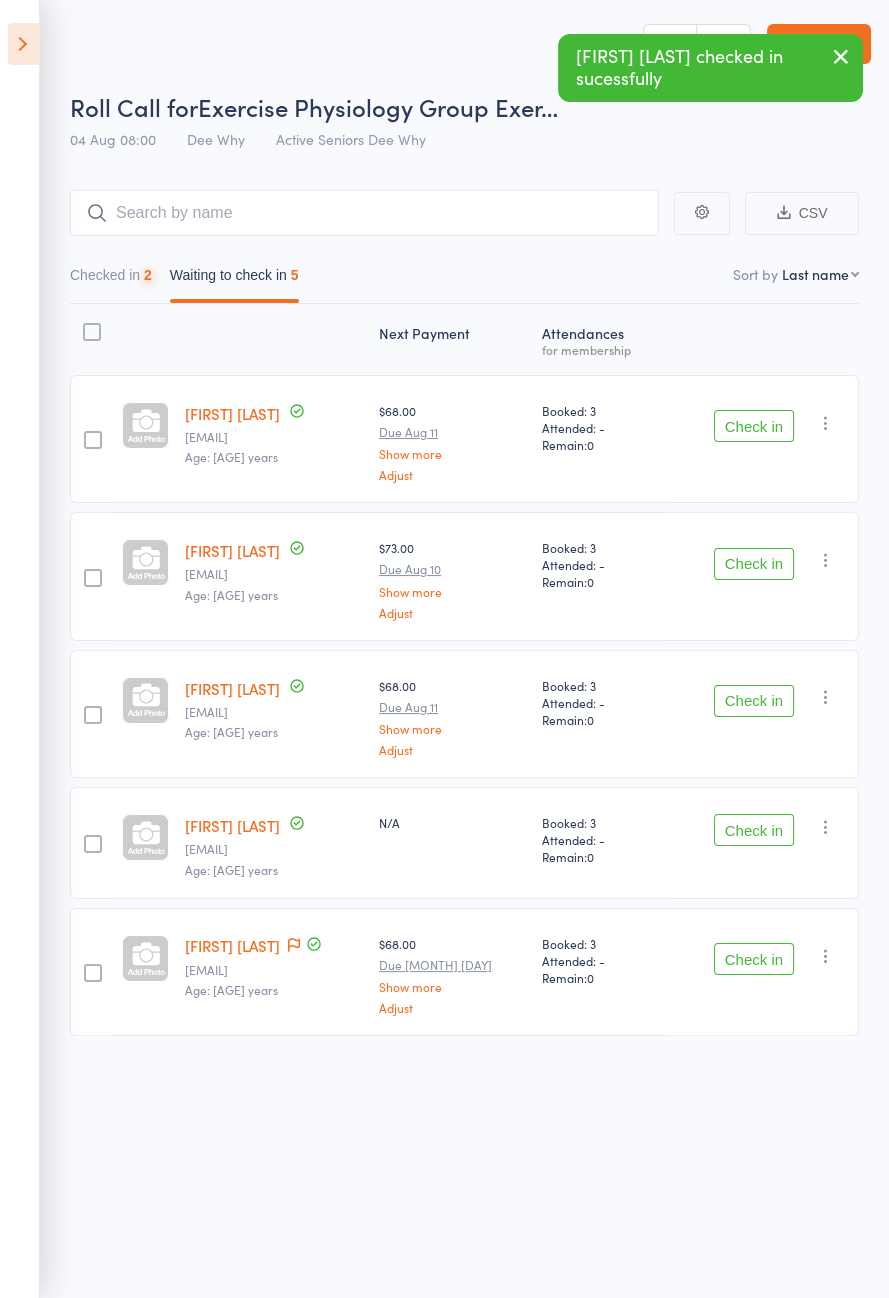 click on "Check in" at bounding box center [754, 426] 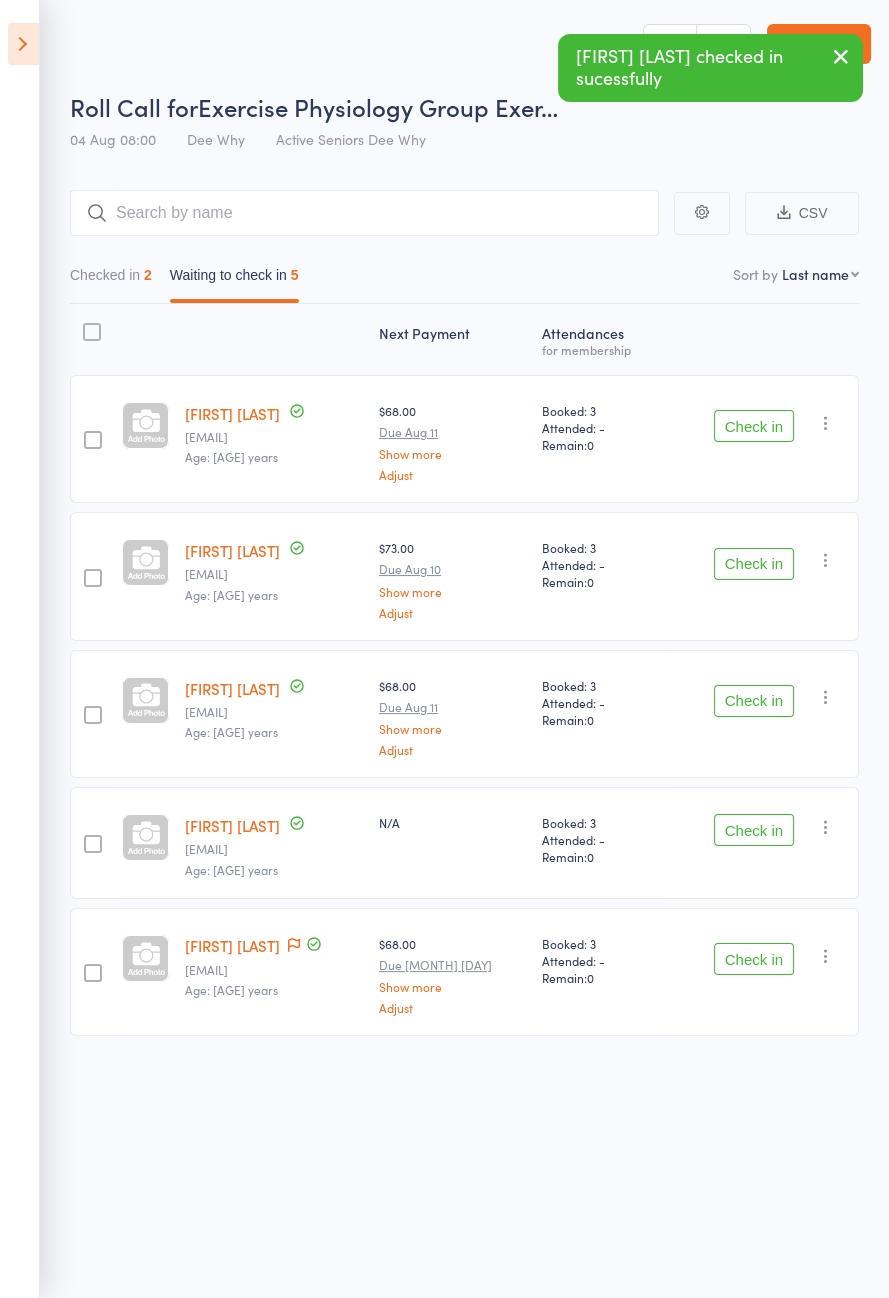 click on "Check in" at bounding box center [754, 426] 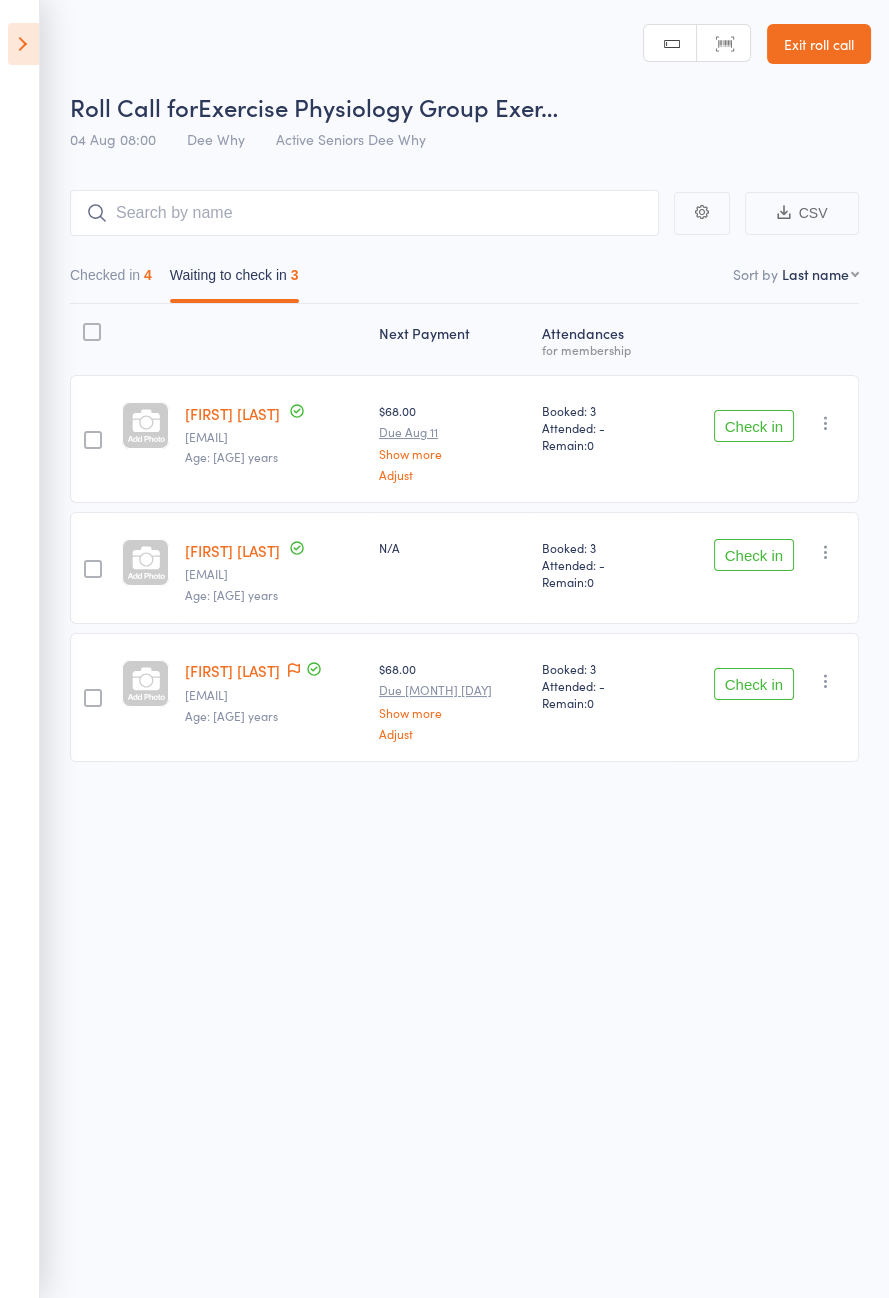 click on "Check in" at bounding box center (754, 426) 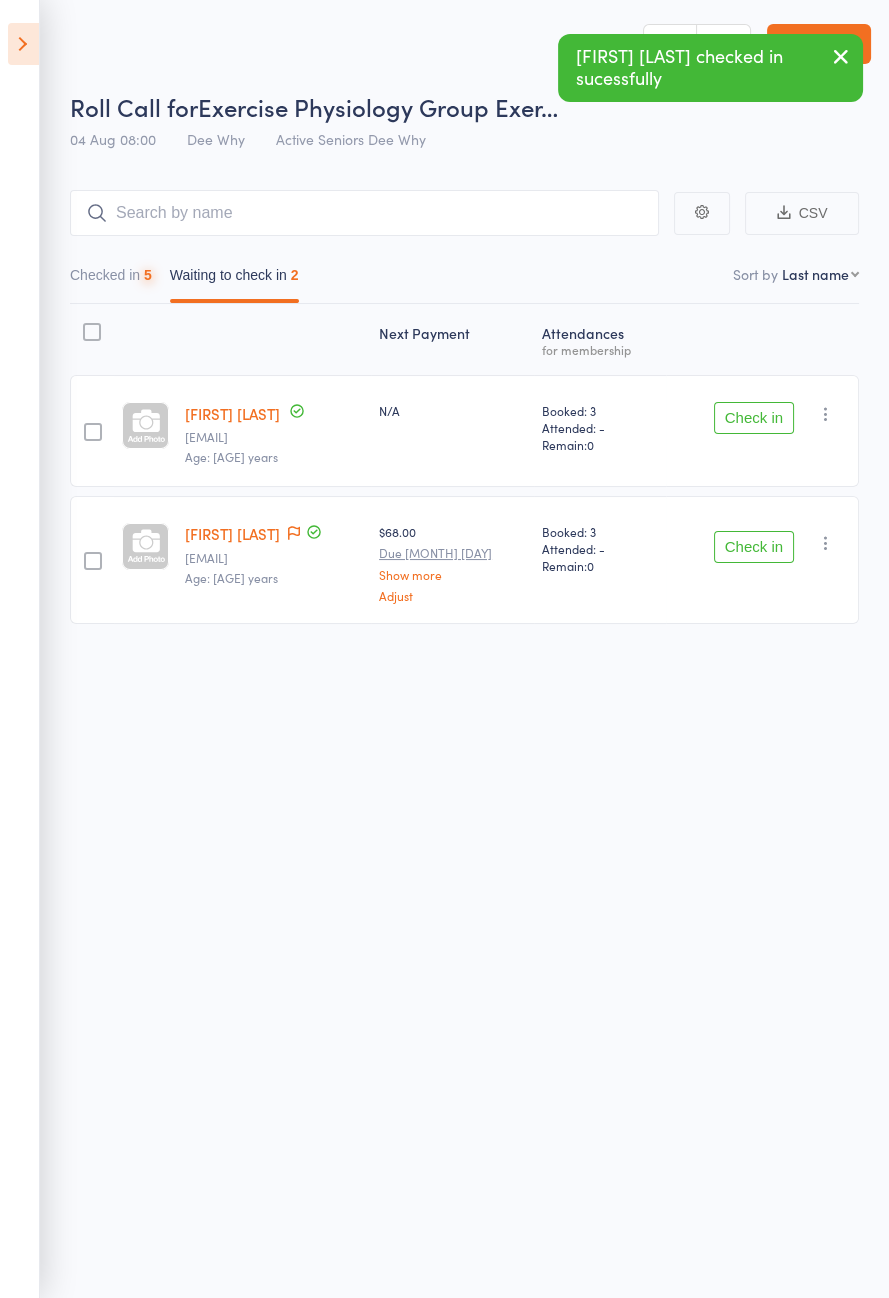 click on "Check in" at bounding box center (754, 418) 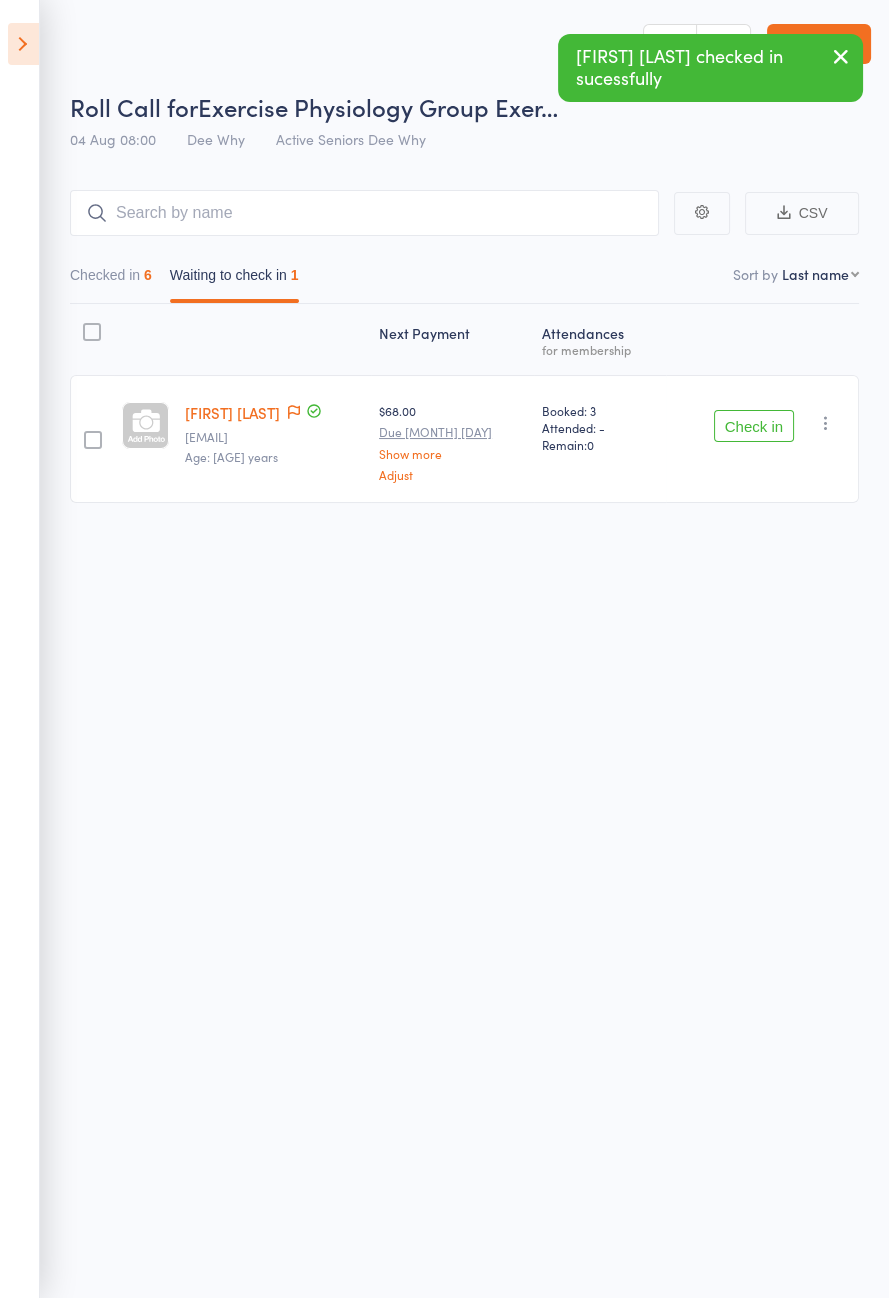click 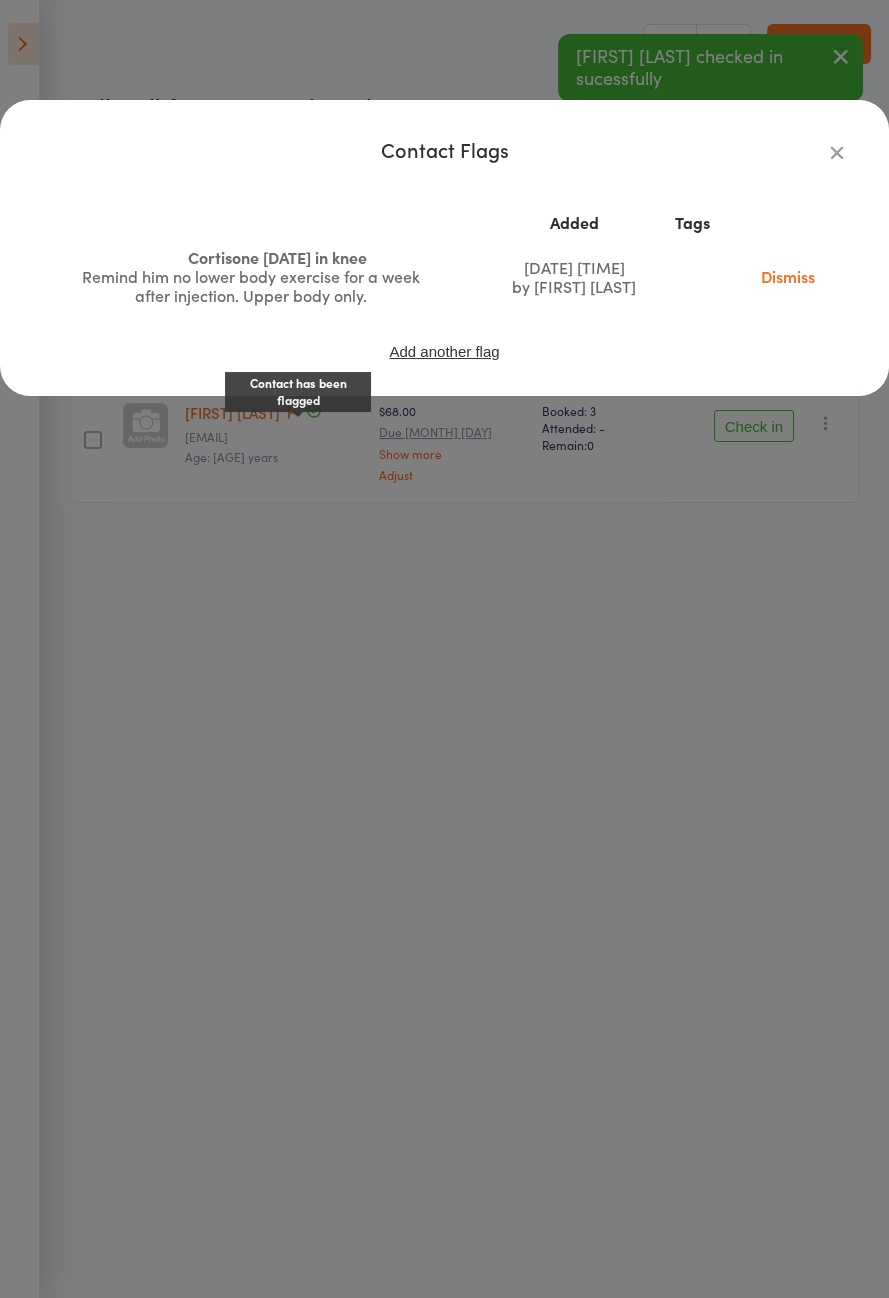 click on "Contact Flags Added Tags Cortisone [DATE] in knee
Remind him no lower body exercise for a week after injection. Upper body only.
[DATE] [TIME] by [FIRST] [LAST] Dismiss Add another flag" at bounding box center [444, 649] 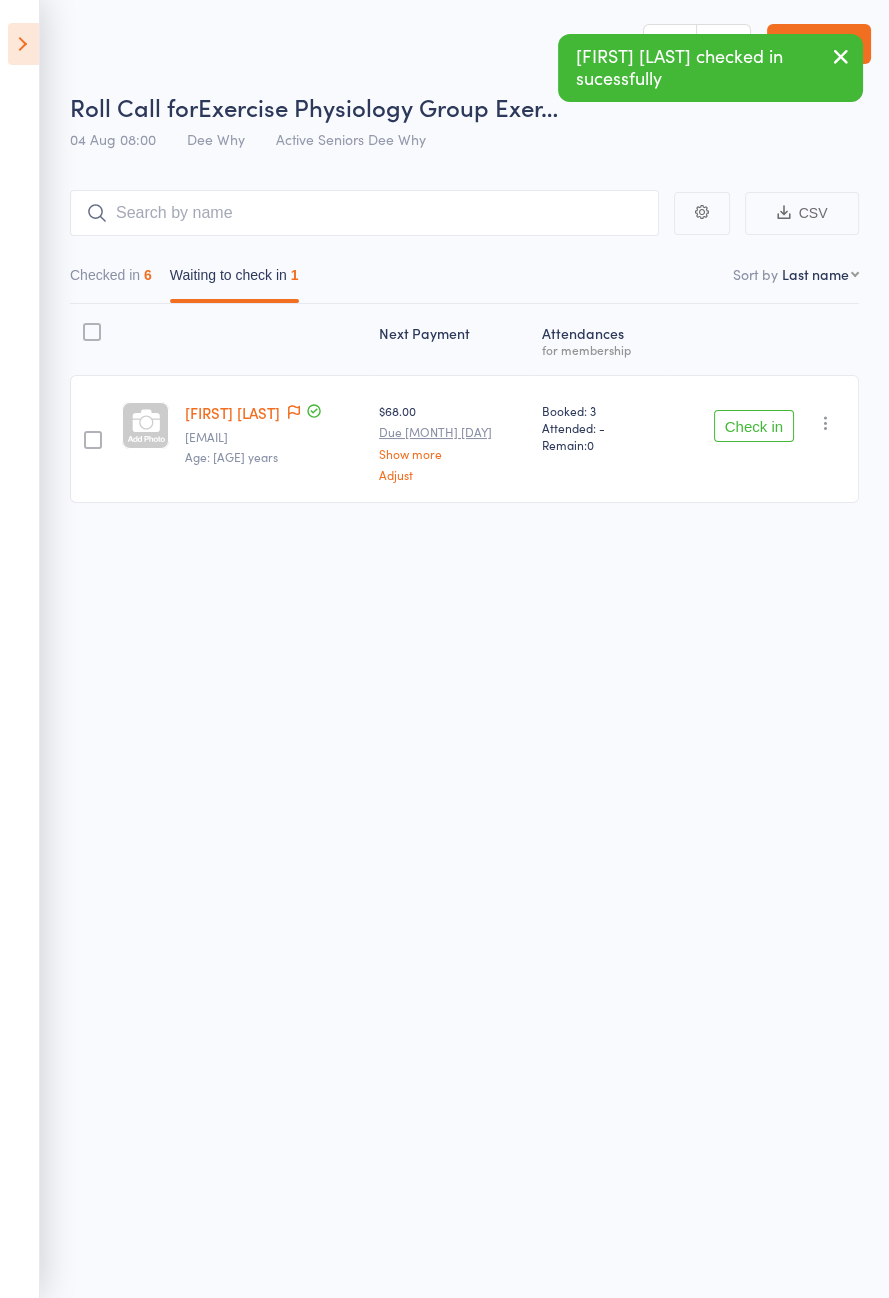click on "Check in" at bounding box center [754, 426] 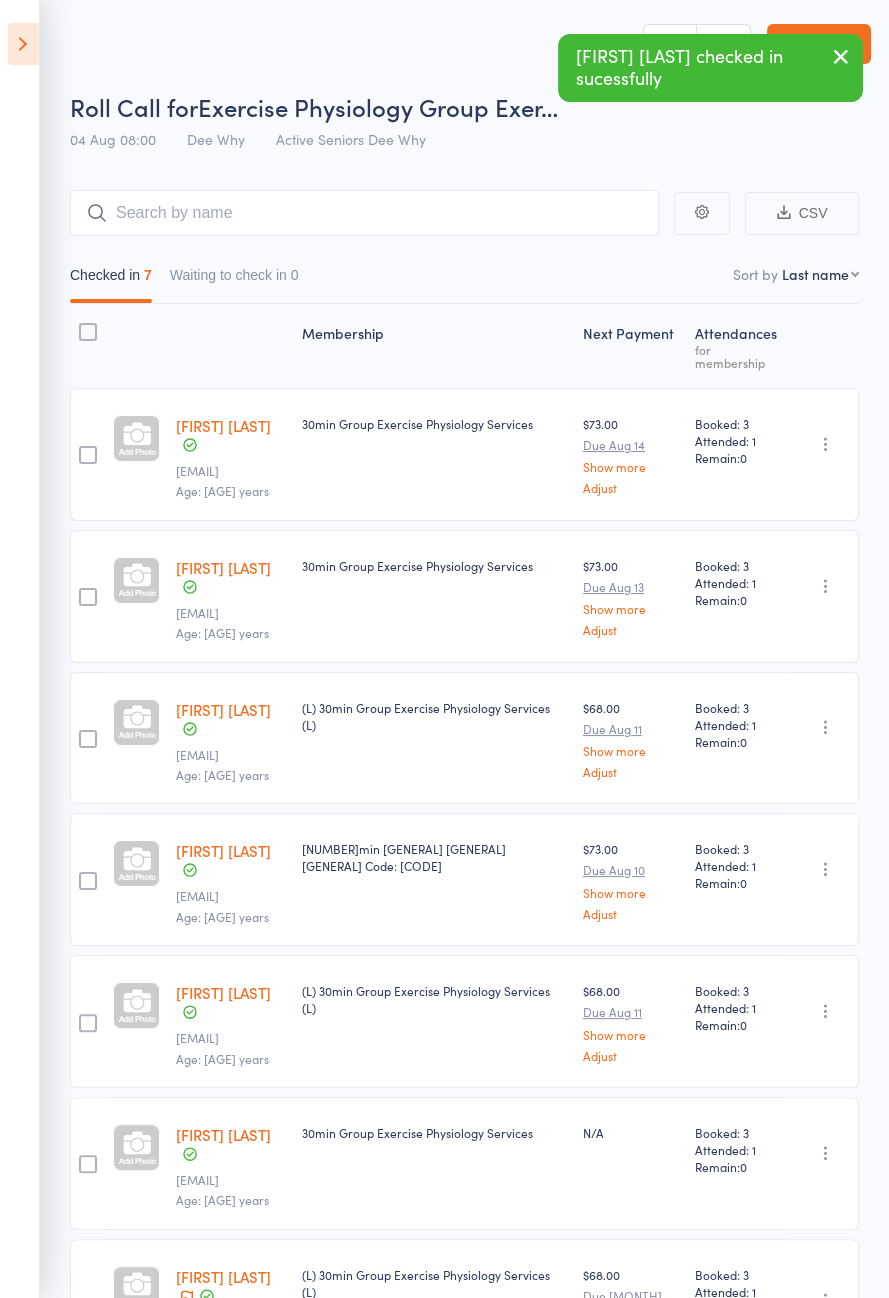 click at bounding box center (23, 44) 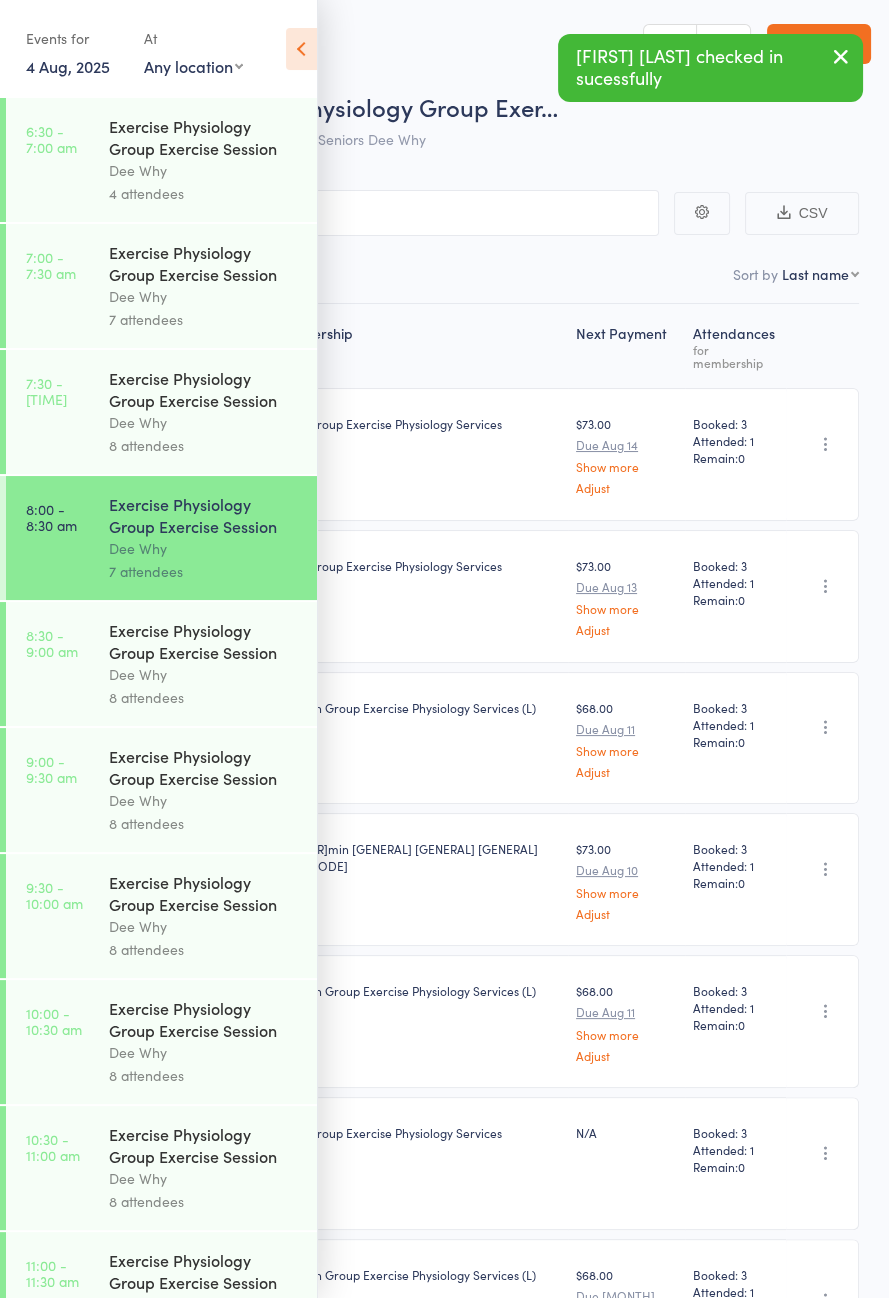 click on "[TIME] - [TIME] [GENERAL] [GENERAL] [GENERAL] [GENERAL] [GENERAL] [NUMBER] [GENERAL]" at bounding box center (161, 664) 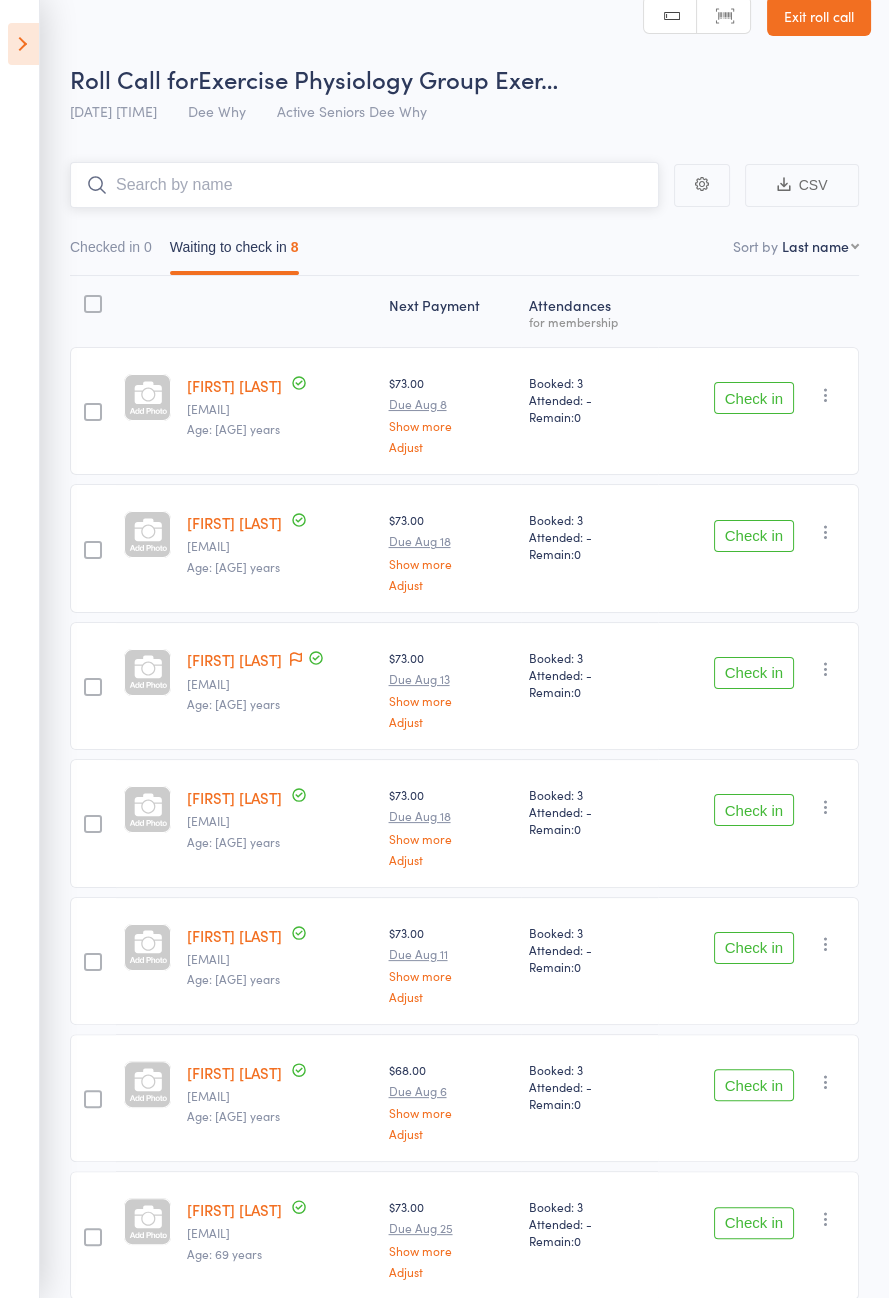 scroll, scrollTop: 140, scrollLeft: 0, axis: vertical 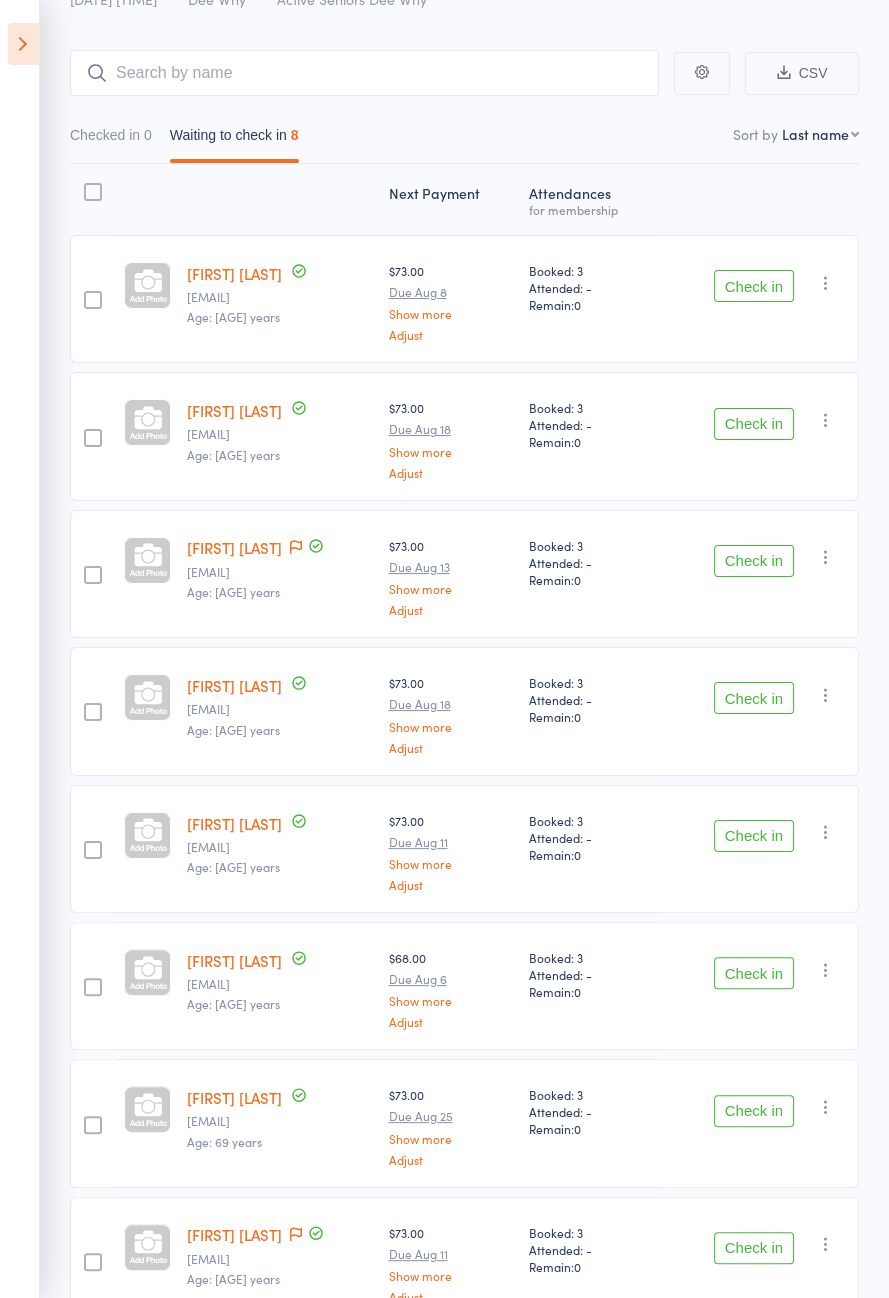 click 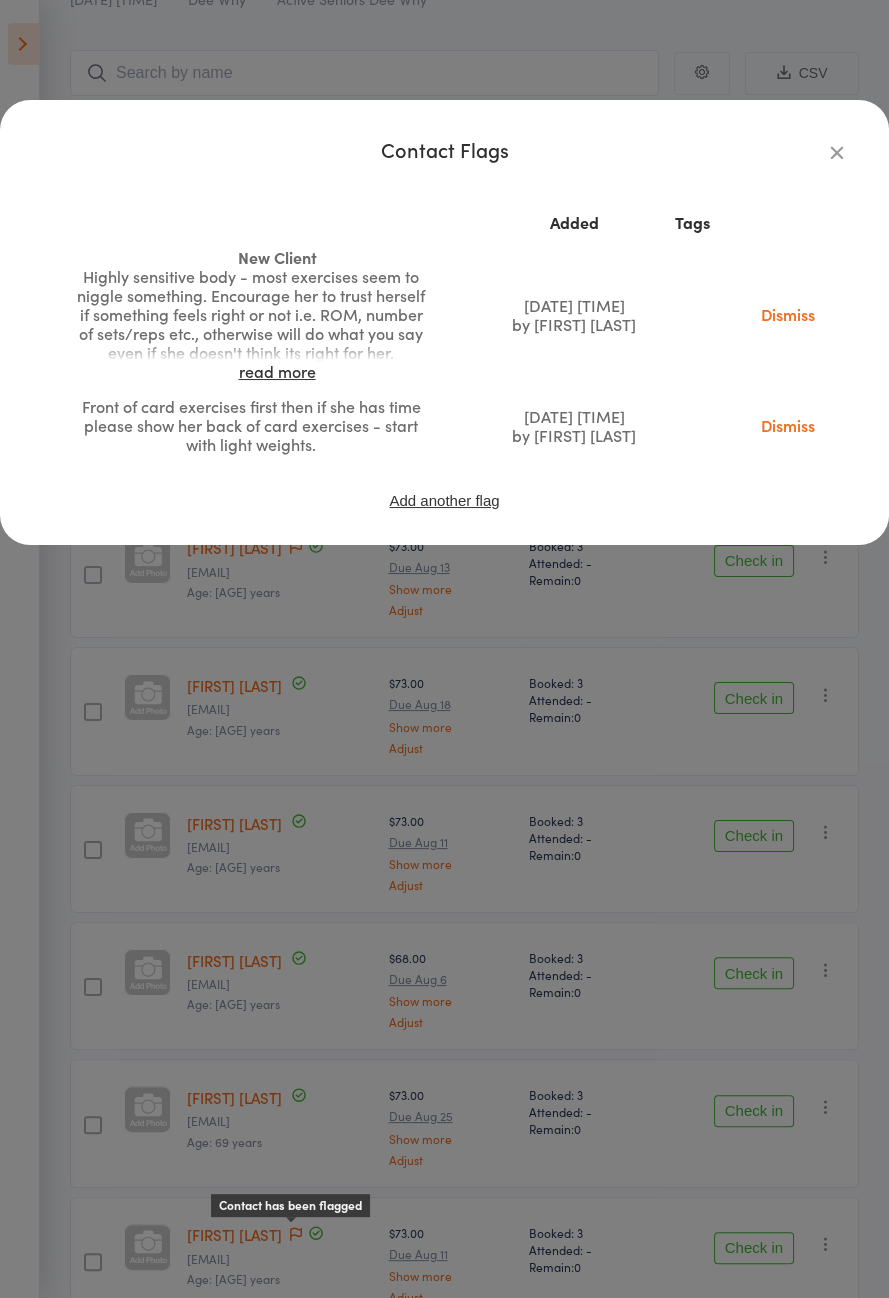 click on "Contact Flags Added Tags New Client
Highly sensitive body - most exercises seem to niggle something. Encourage her to trust herself if something feels right or not i.e. ROM, number of sets/reps etc., otherwise will do what you say even if she doesn't think its right for her.
read more
[DATE] [TIME] by [FIRST] [LAST] Dismiss
Front of card exercises first then if she has time please show her back of card exercises - start with light weights.
[DATE] [TIME] by [FIRST] [LAST] Dismiss Add another flag" at bounding box center (444, 649) 